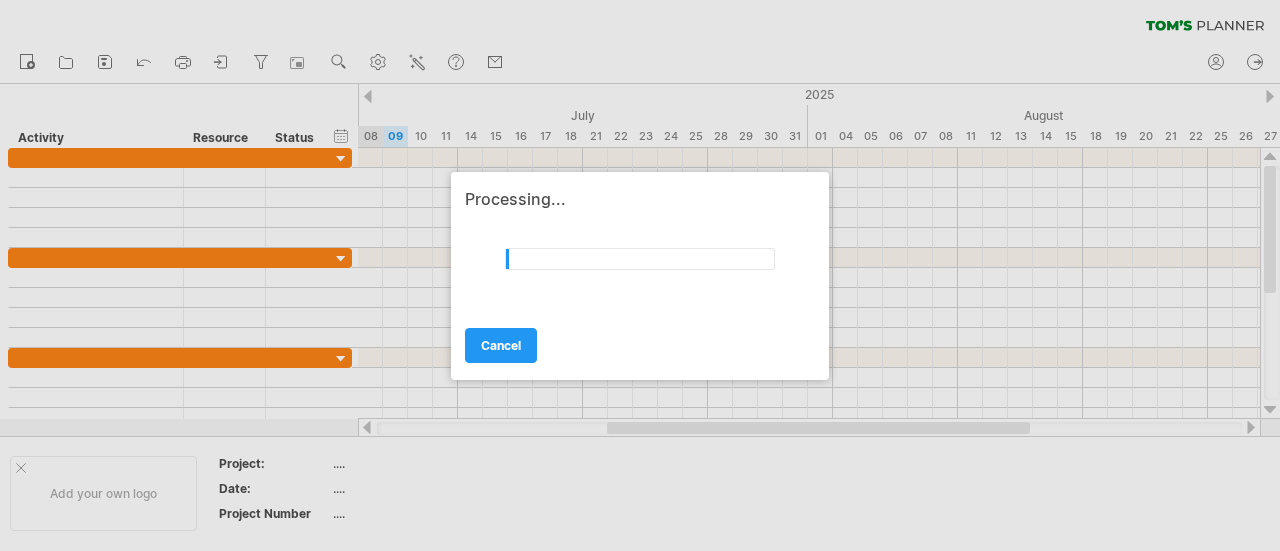 scroll, scrollTop: 0, scrollLeft: 0, axis: both 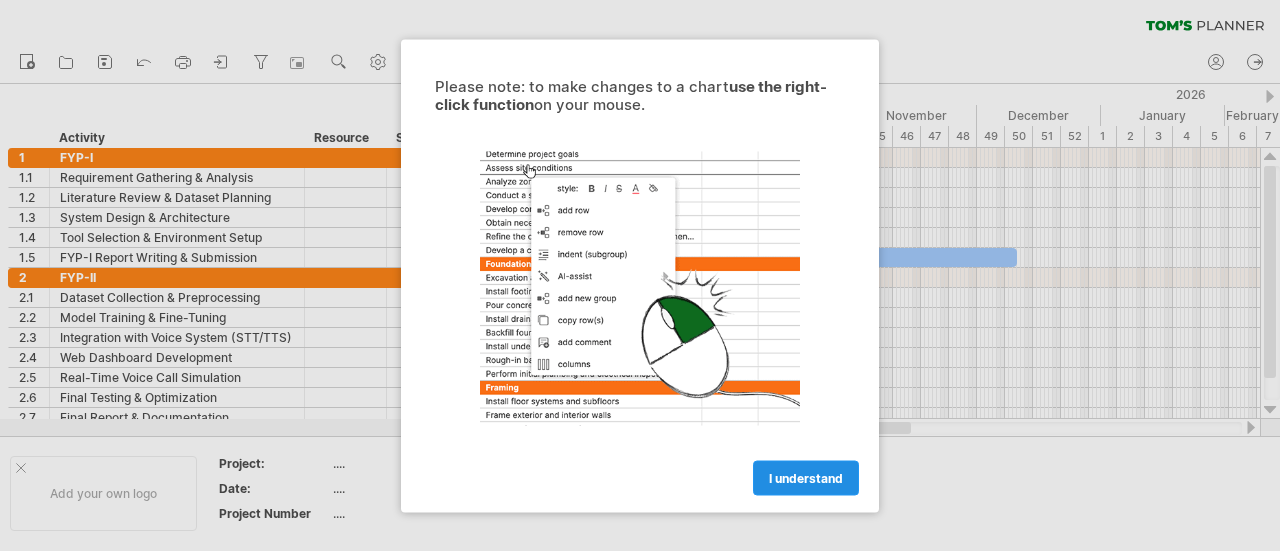 click on "I understand" at bounding box center (806, 477) 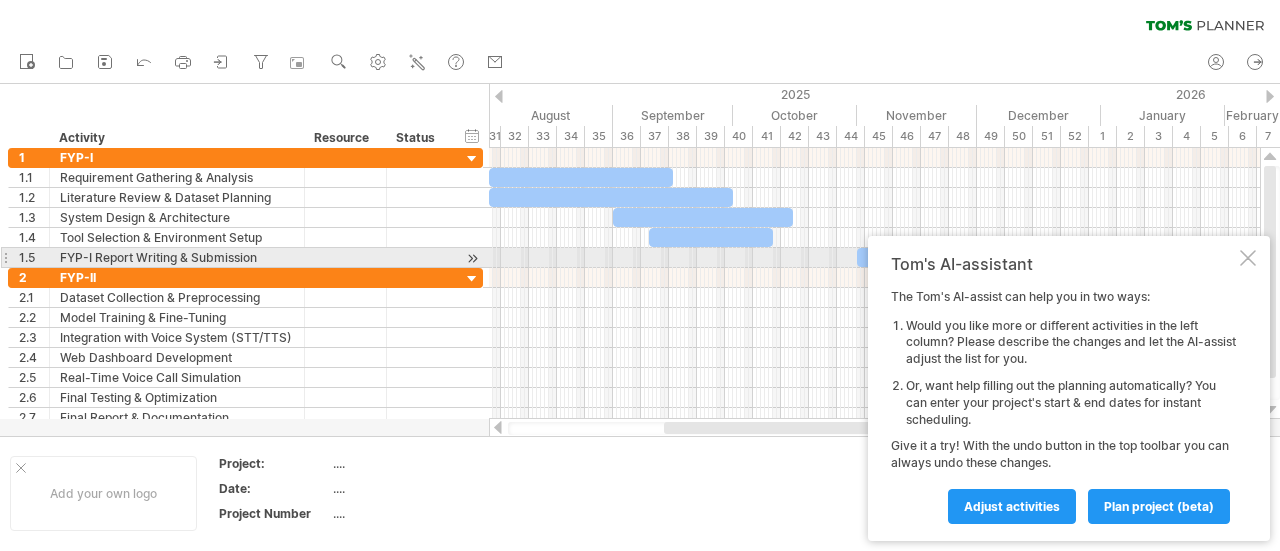 click at bounding box center [1248, 258] 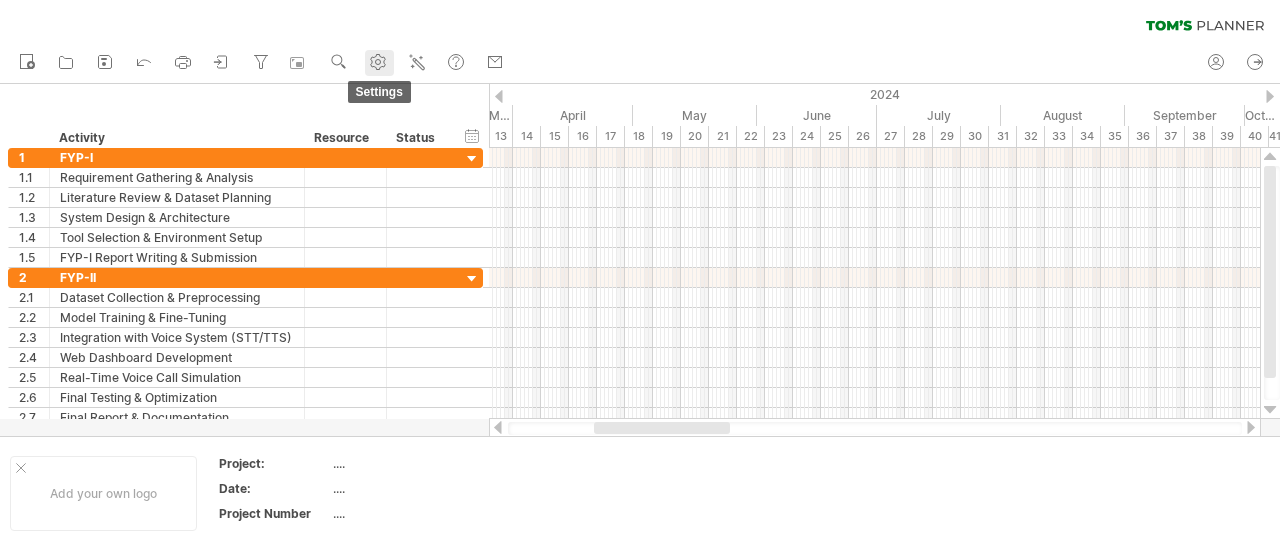 click at bounding box center (378, 62) 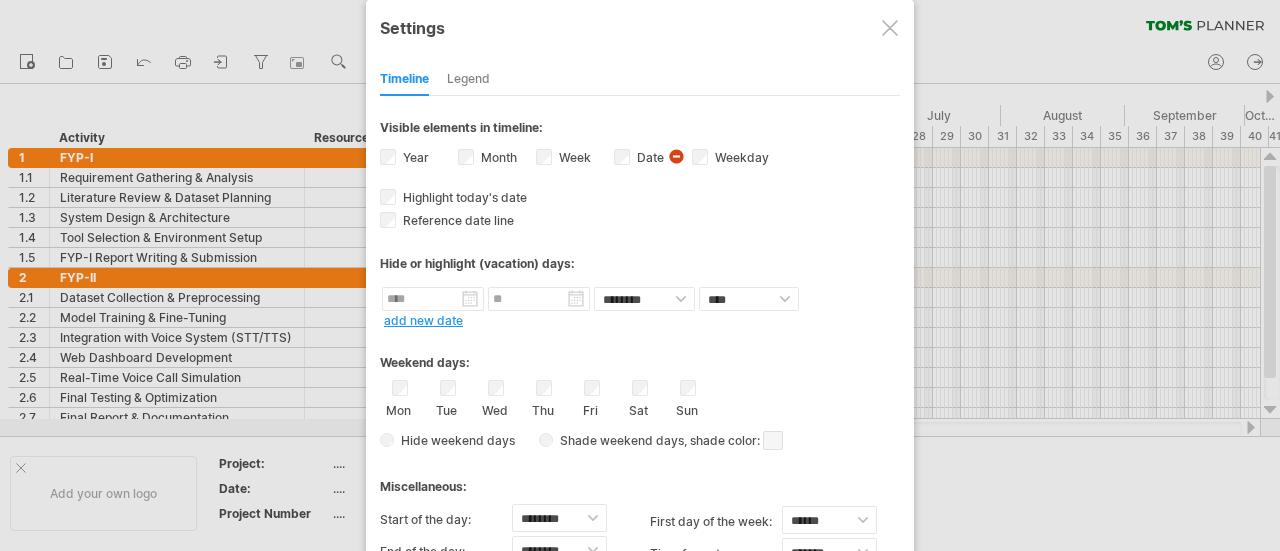 click at bounding box center (640, 275) 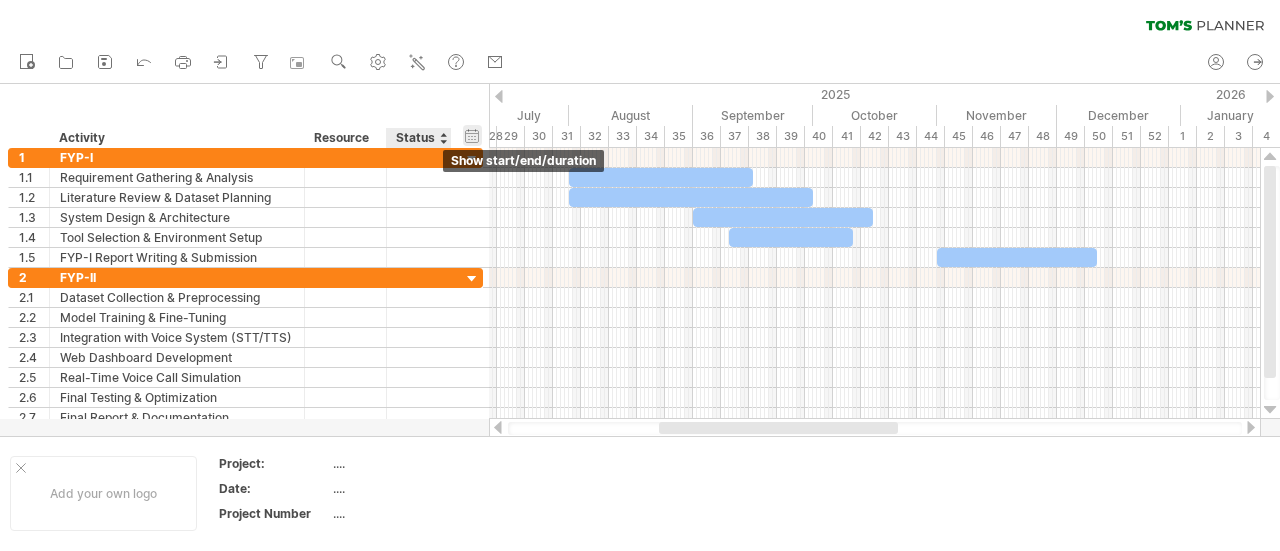click on "hide start/end/duration show start/end/duration" at bounding box center (472, 135) 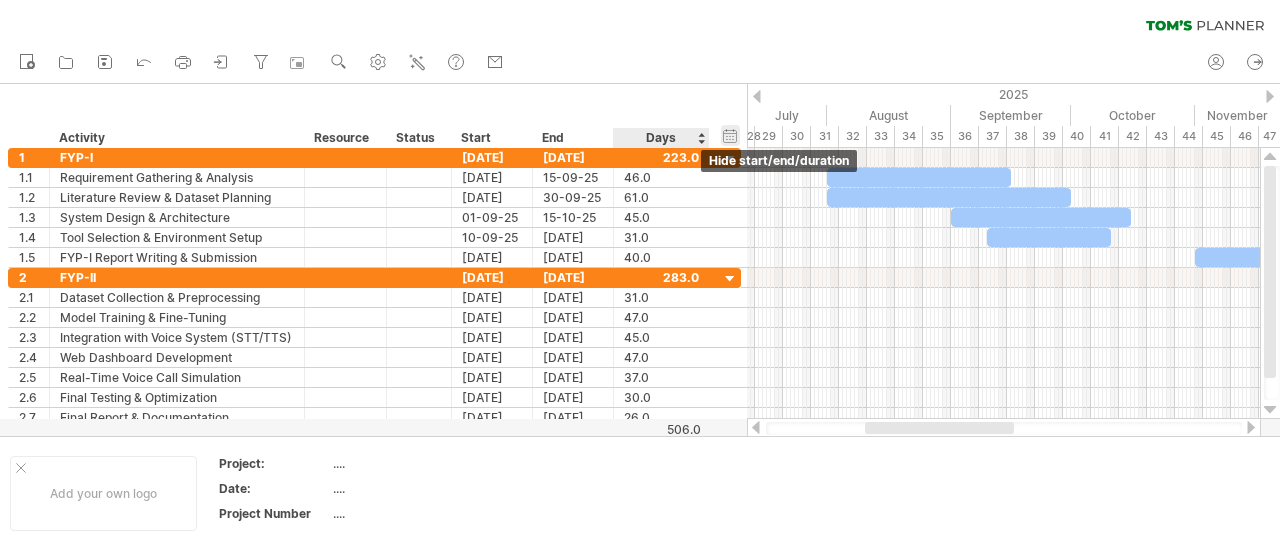 click on "hide start/end/duration show start/end/duration" at bounding box center (730, 135) 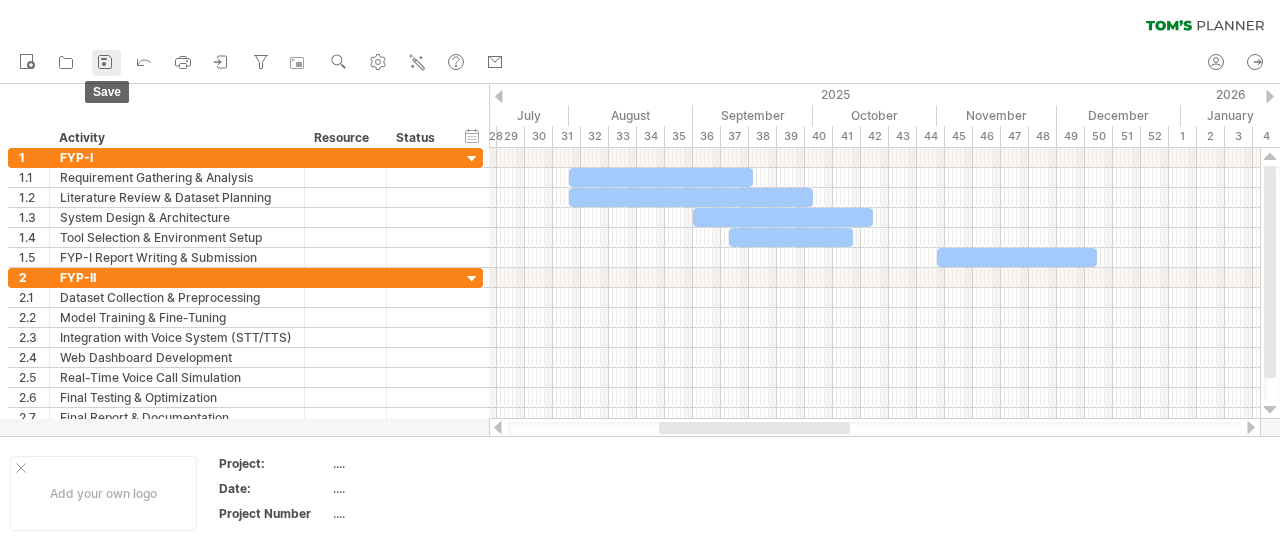 click at bounding box center [105, 62] 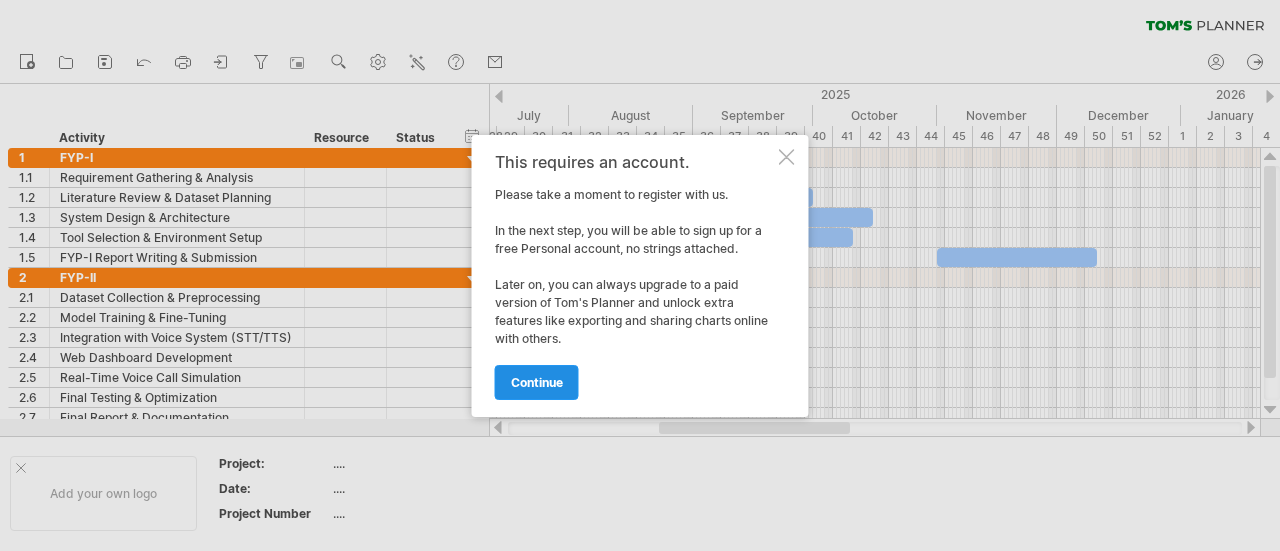 click on "continue" at bounding box center [537, 382] 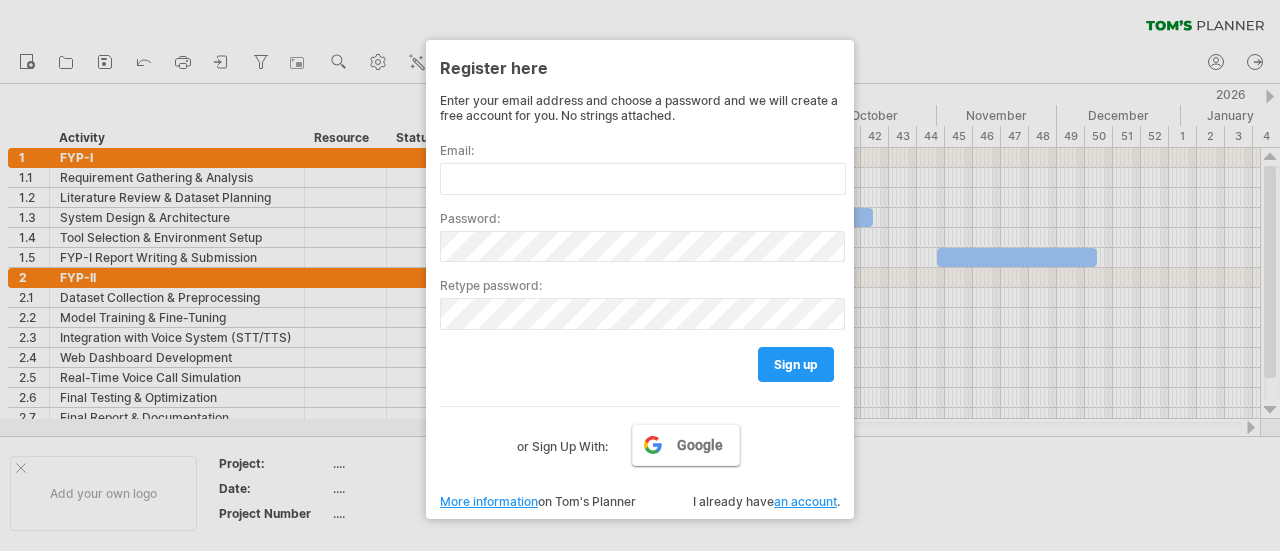 click on "Google" at bounding box center [686, 445] 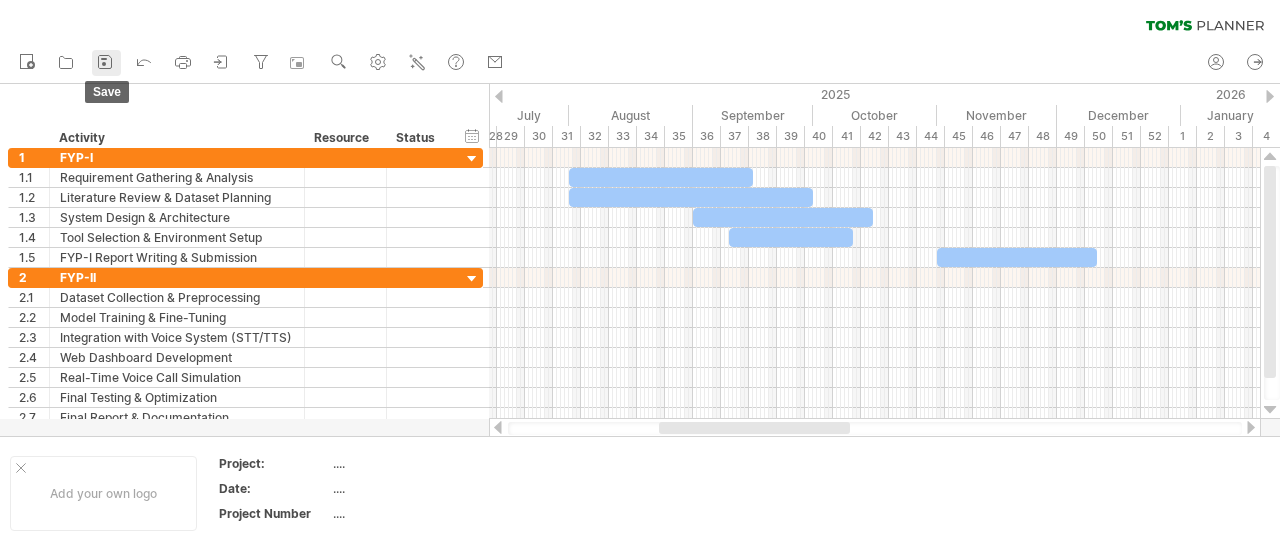 click at bounding box center (104, 64) 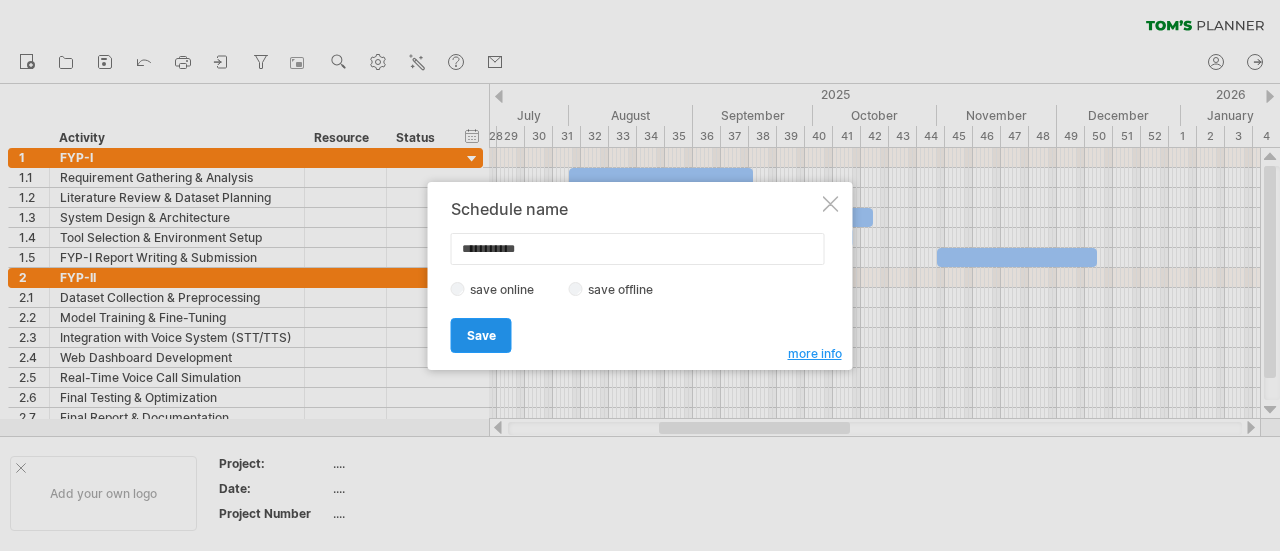 click on "Save" at bounding box center (481, 335) 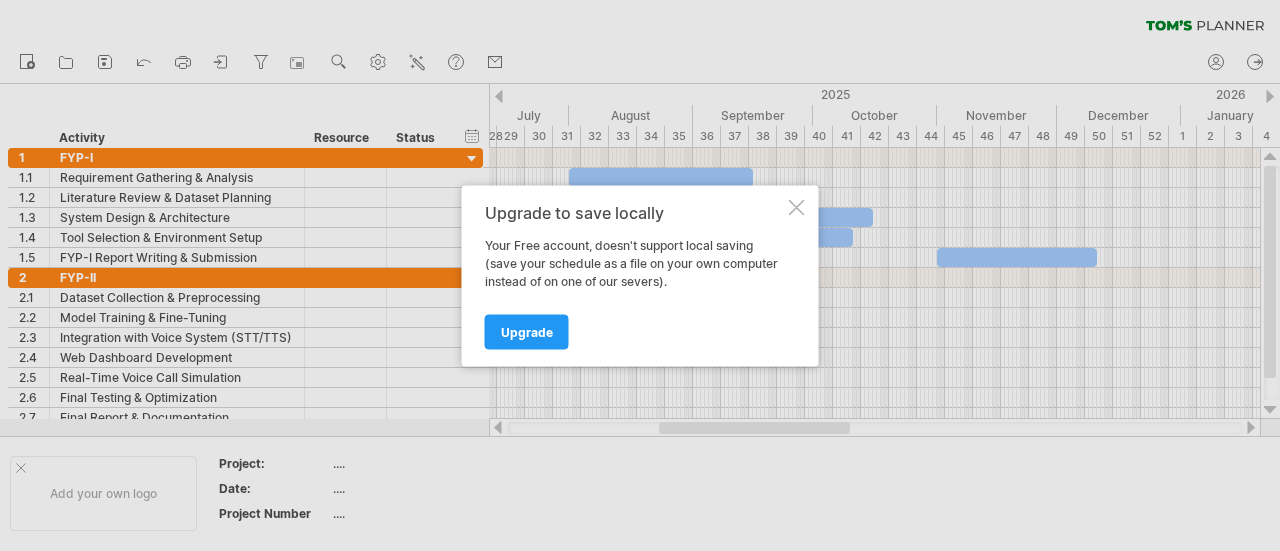click at bounding box center [797, 207] 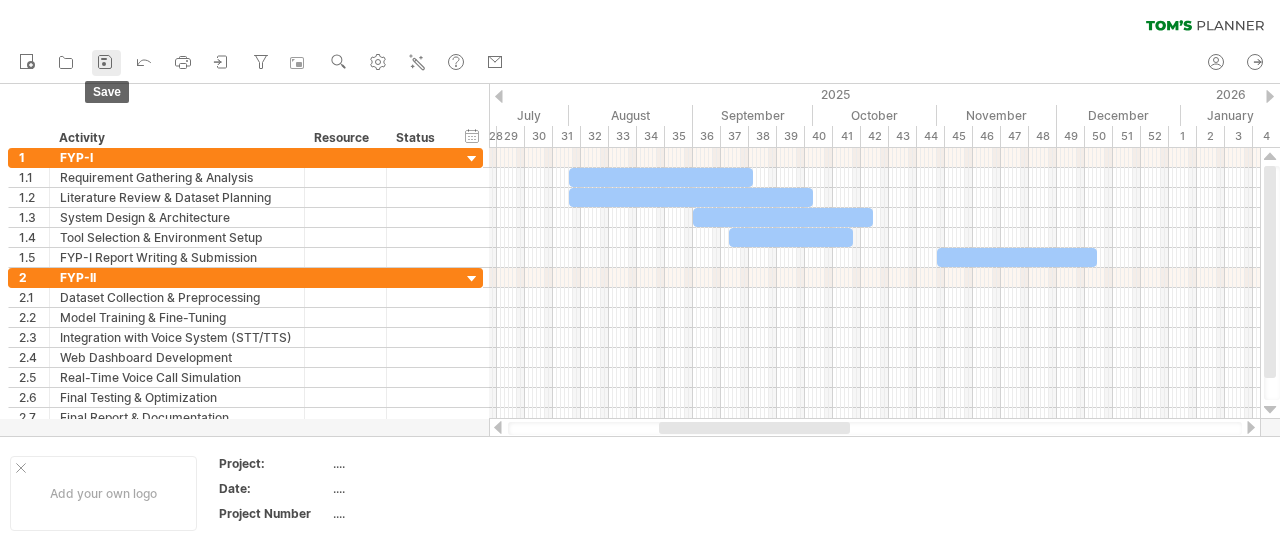 click at bounding box center (105, 62) 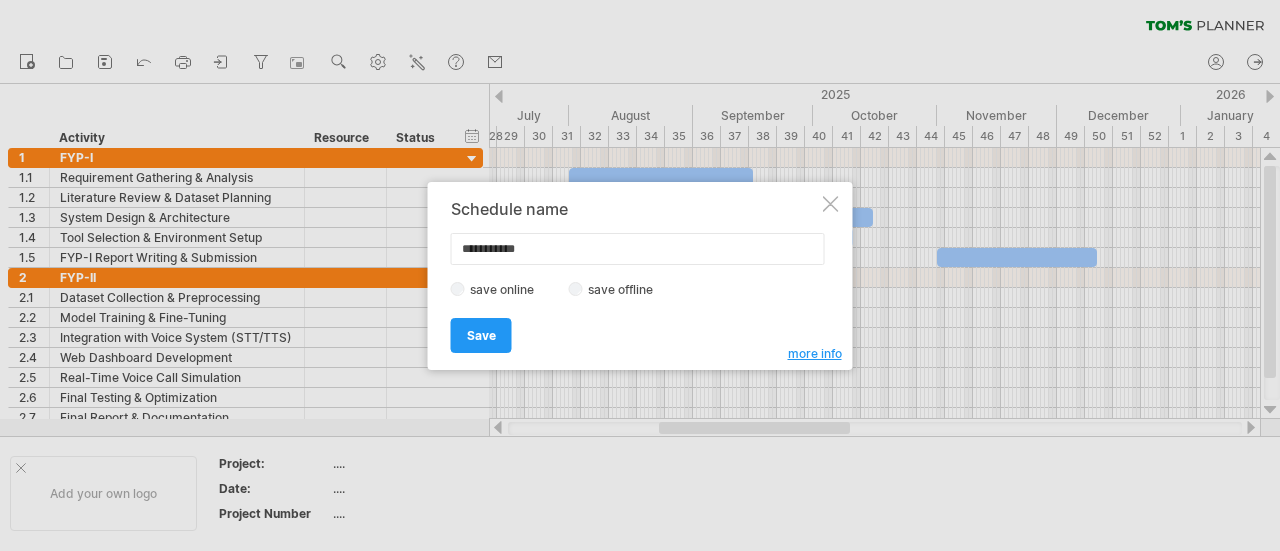 click at bounding box center [640, 275] 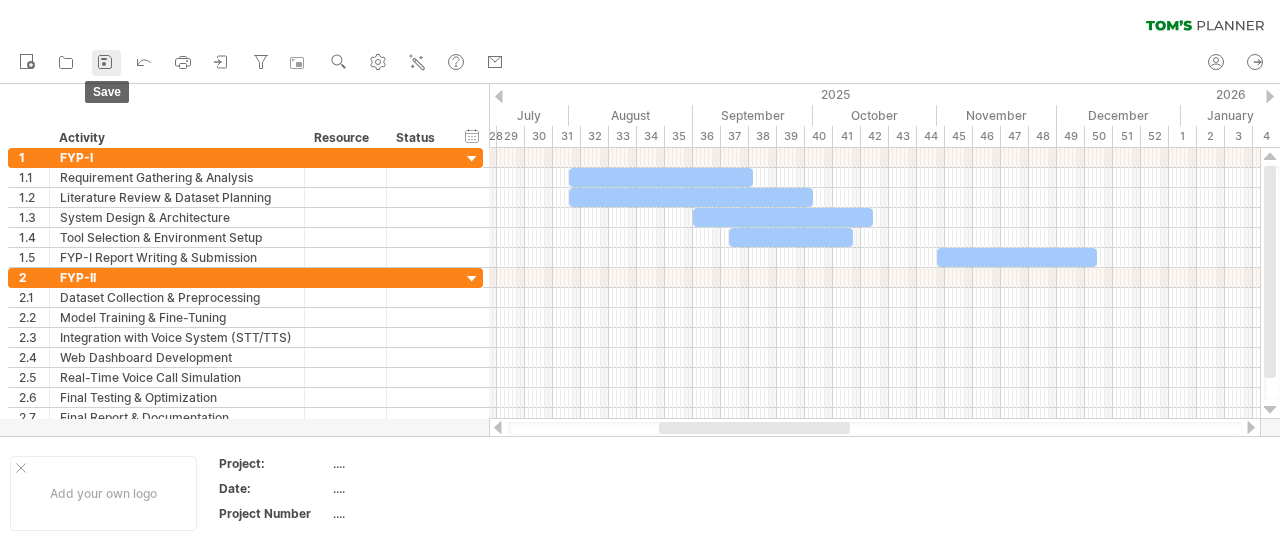 click at bounding box center (105, 62) 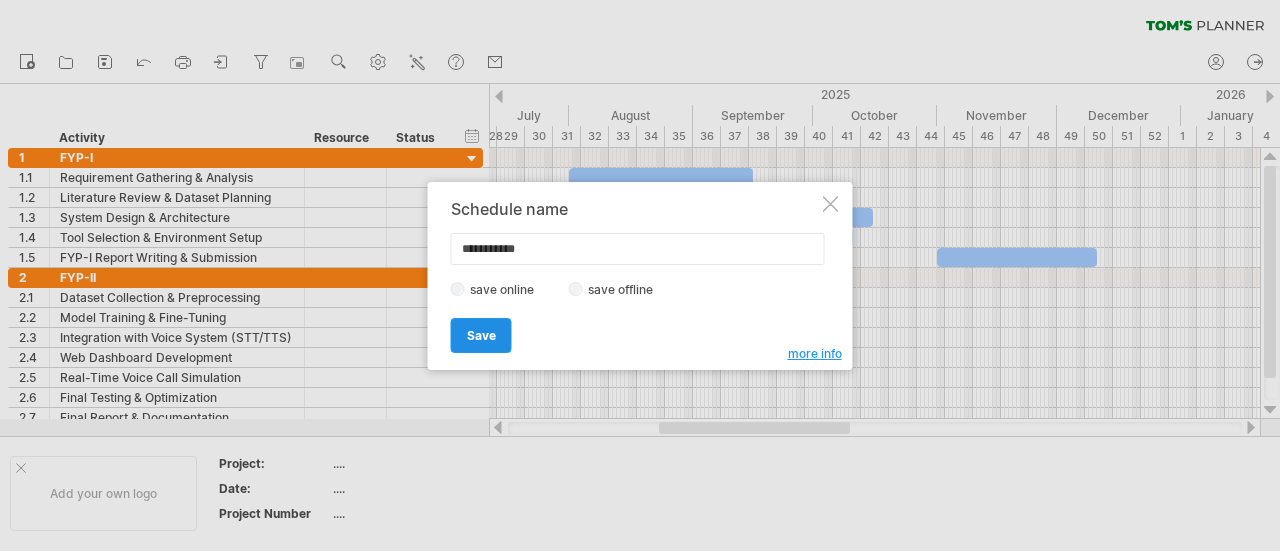 click on "Save" at bounding box center (481, 335) 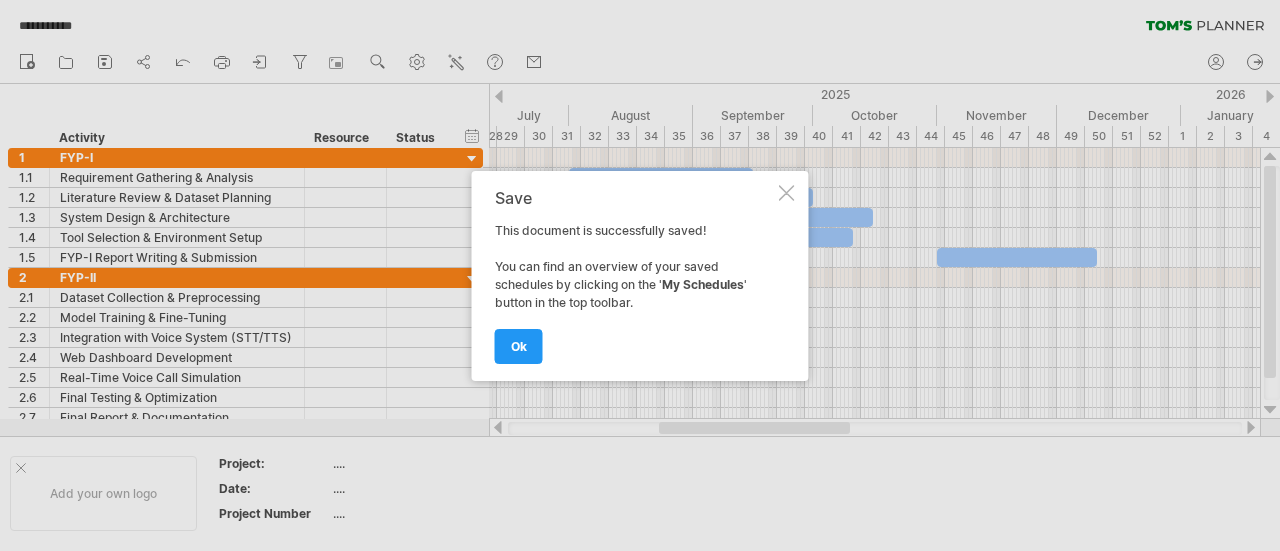 click at bounding box center [787, 193] 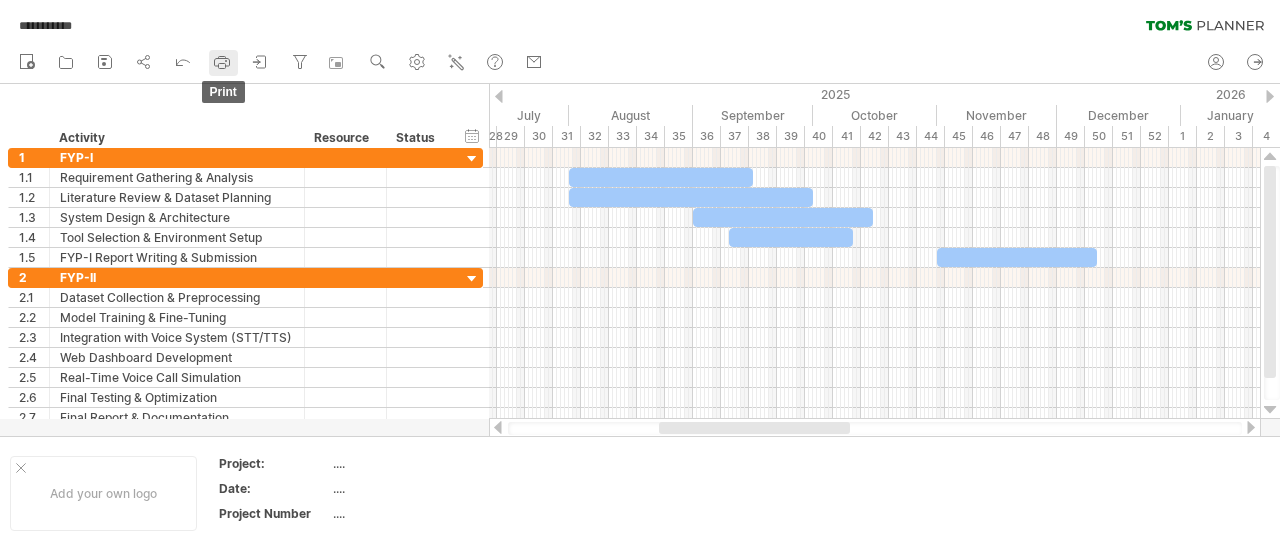 click at bounding box center (222, 63) 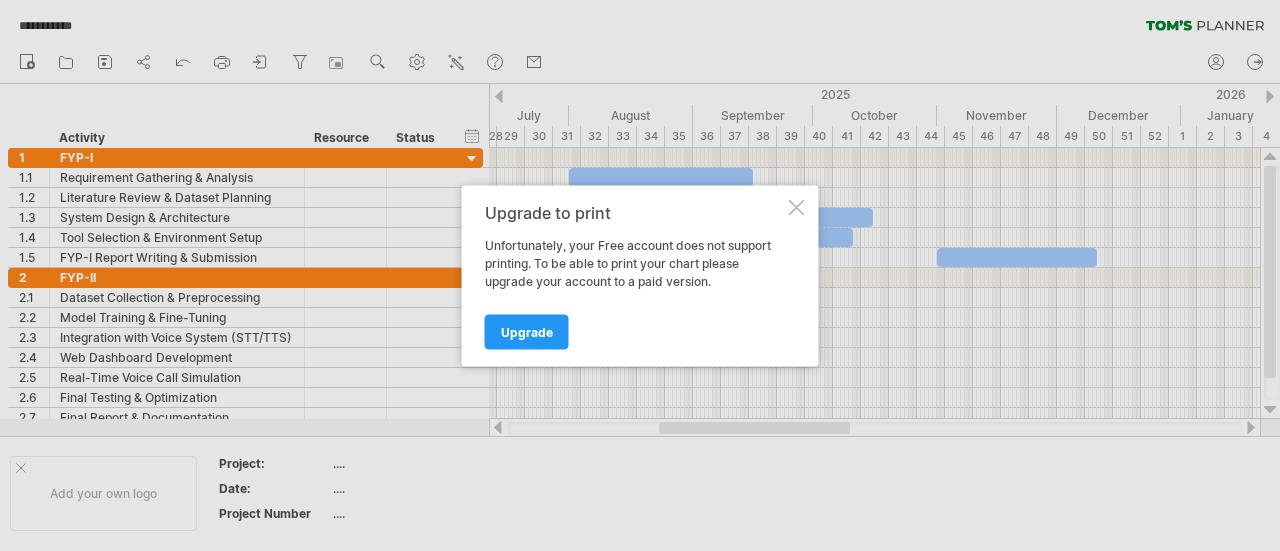 click at bounding box center (797, 207) 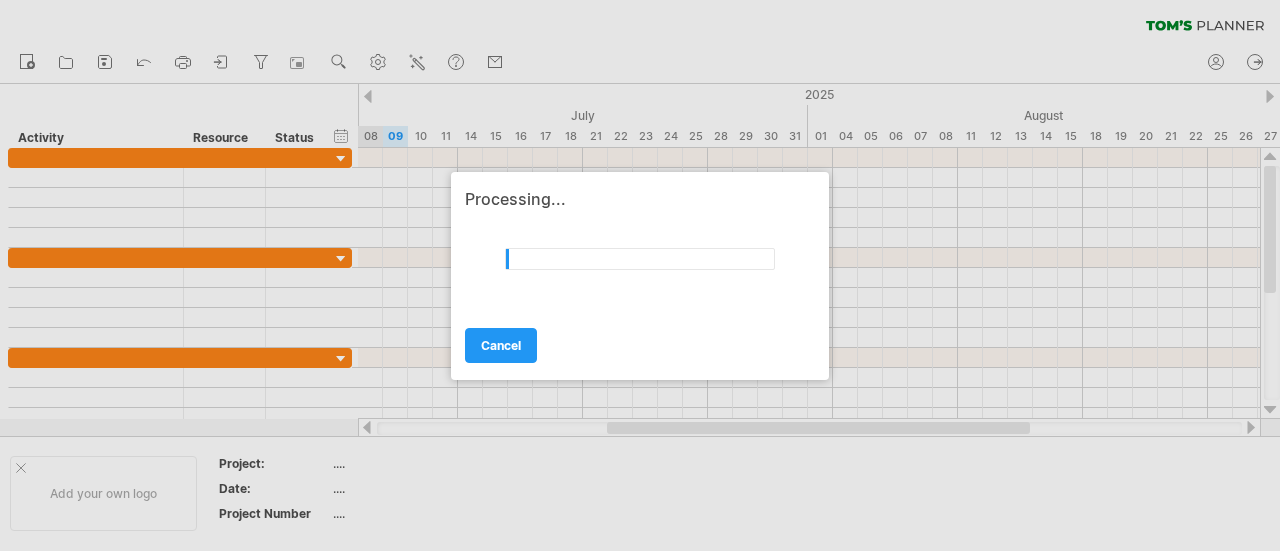 scroll, scrollTop: 0, scrollLeft: 0, axis: both 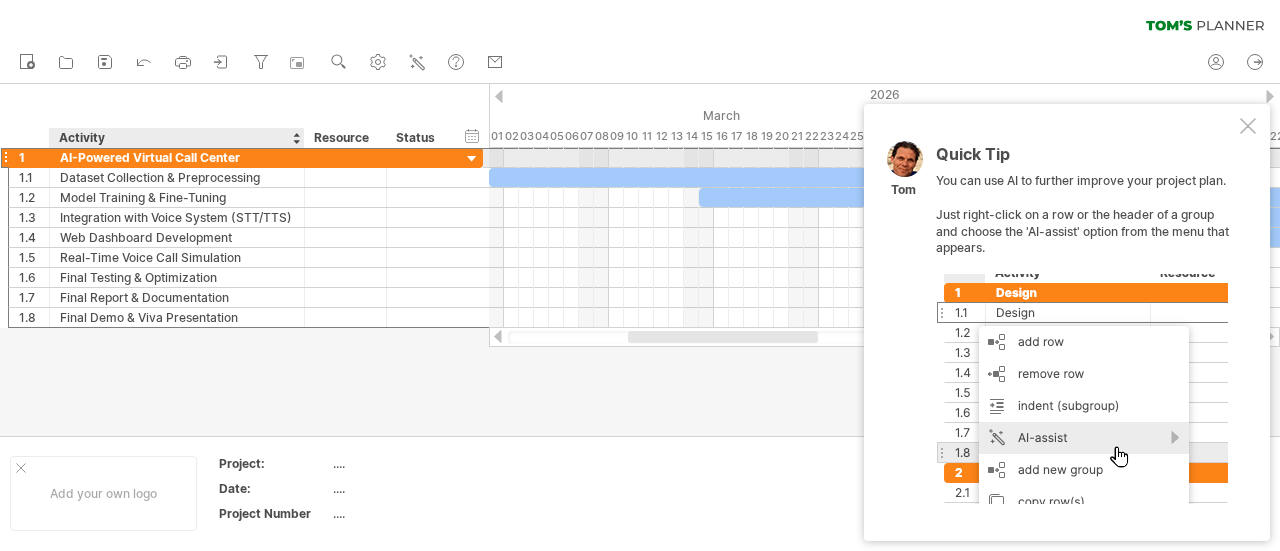 click on "AI-Powered Virtual Call Center" at bounding box center (177, 157) 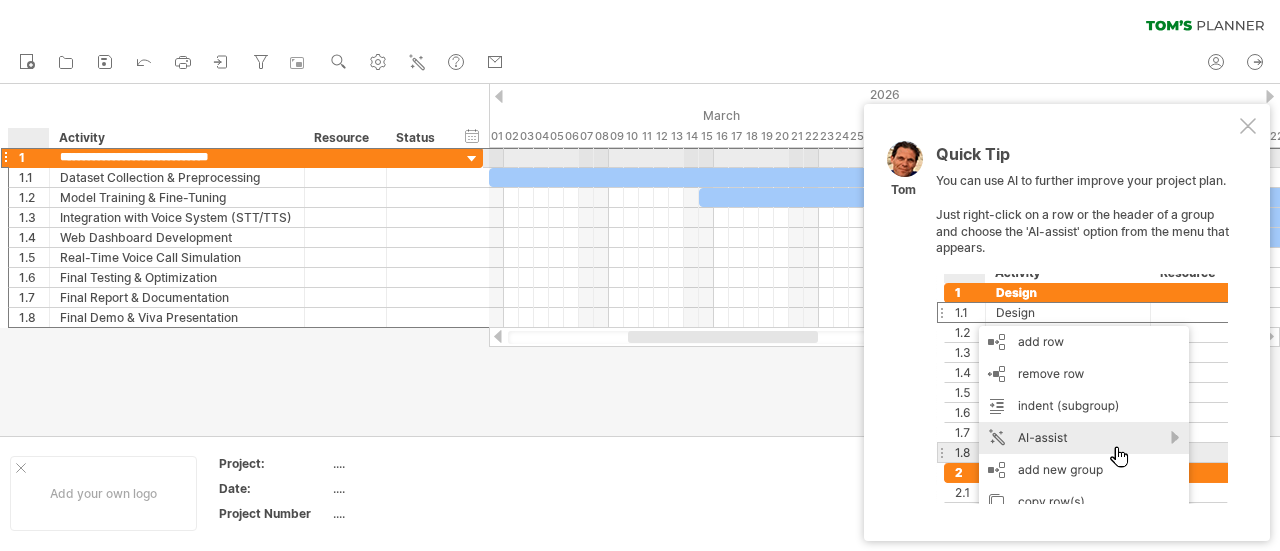drag, startPoint x: 242, startPoint y: 155, endPoint x: 59, endPoint y: 156, distance: 183.00273 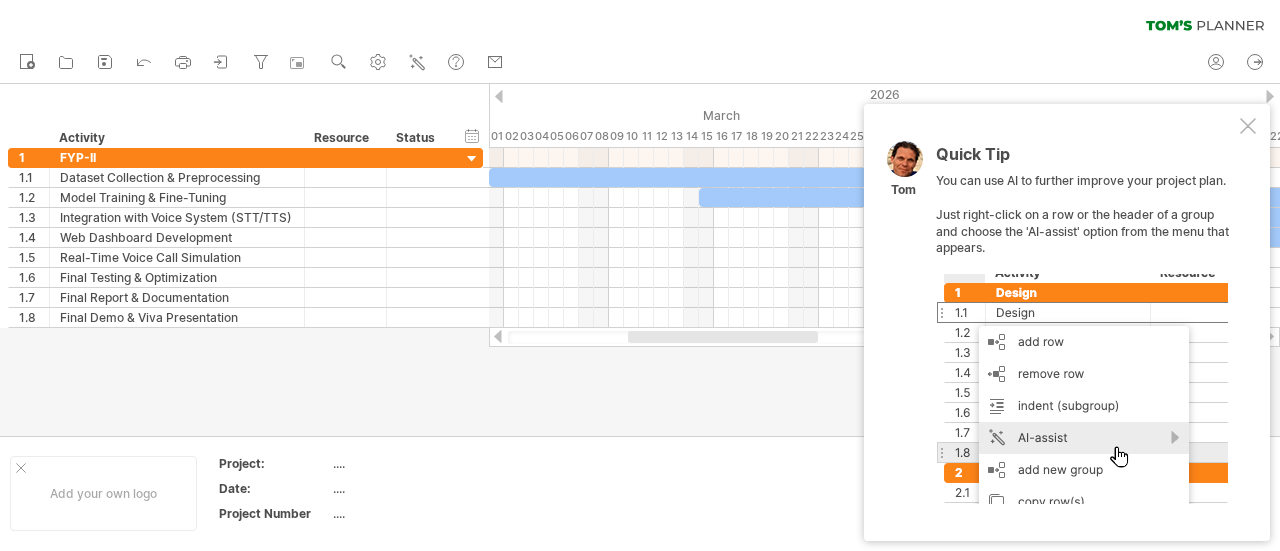 click at bounding box center [1248, 126] 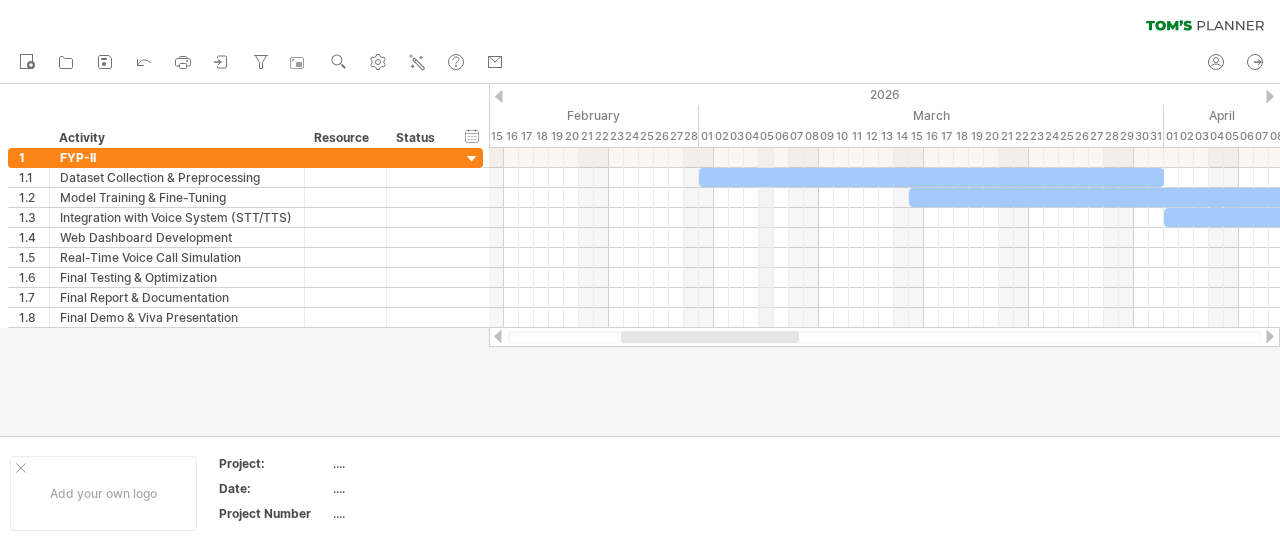 click on "05" at bounding box center [766, 136] 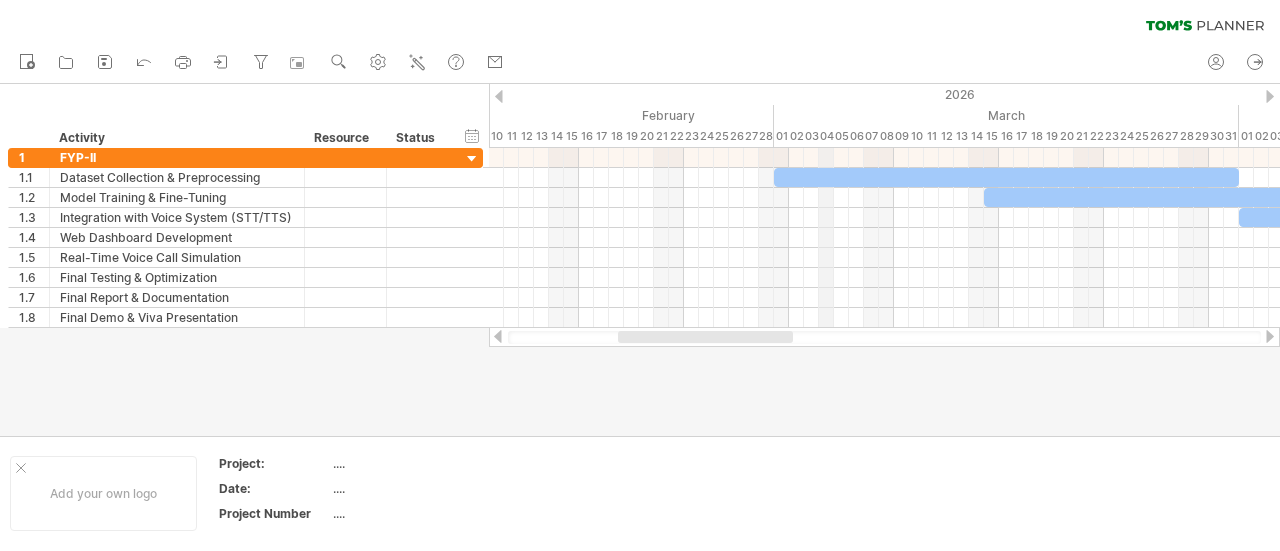 drag, startPoint x: 767, startPoint y: 133, endPoint x: 829, endPoint y: 136, distance: 62.072536 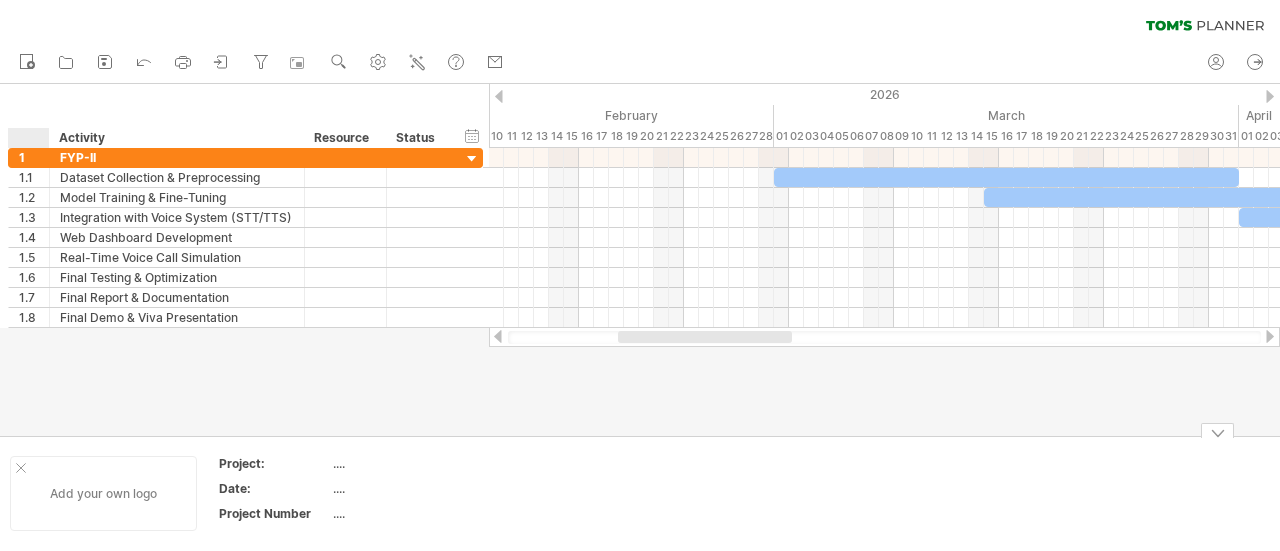 click at bounding box center (21, 468) 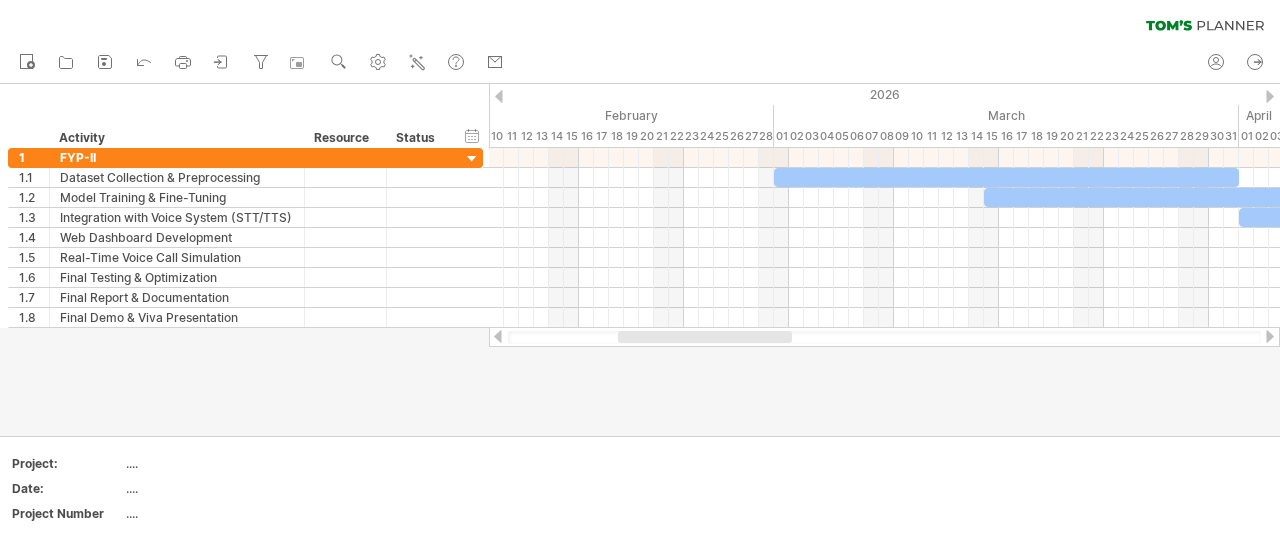 click at bounding box center (499, 96) 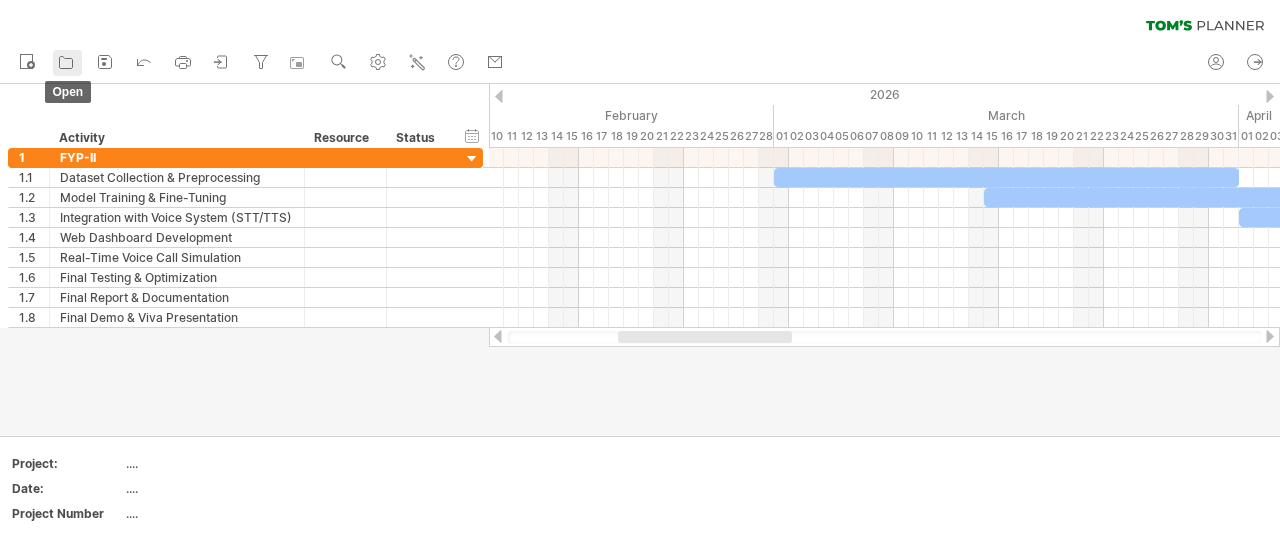 click at bounding box center [66, 63] 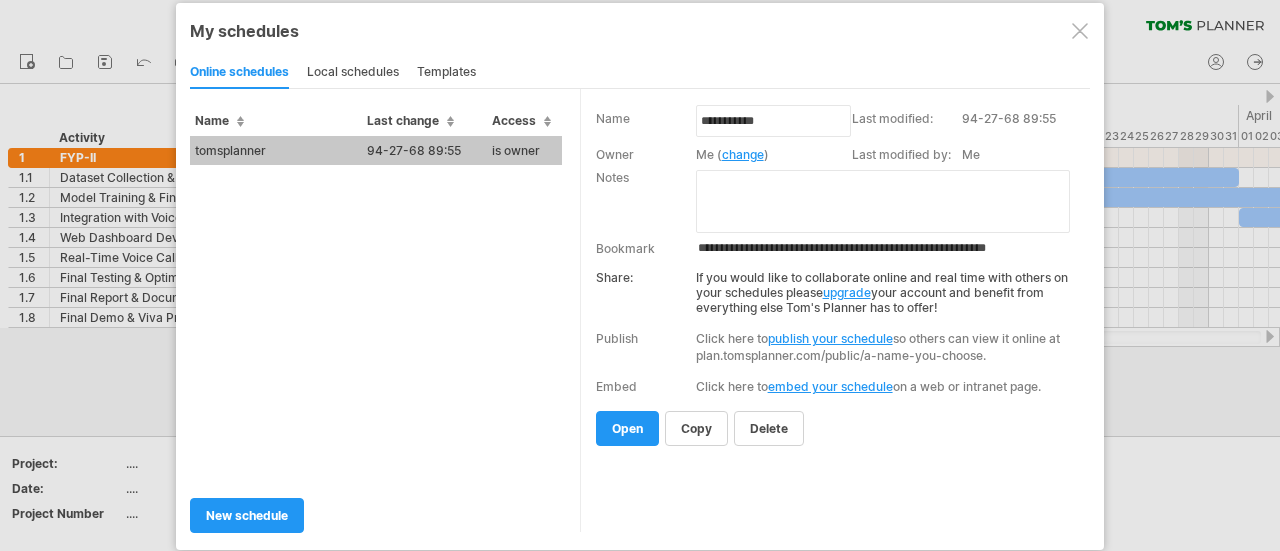 click on "local schedules" at bounding box center (353, 73) 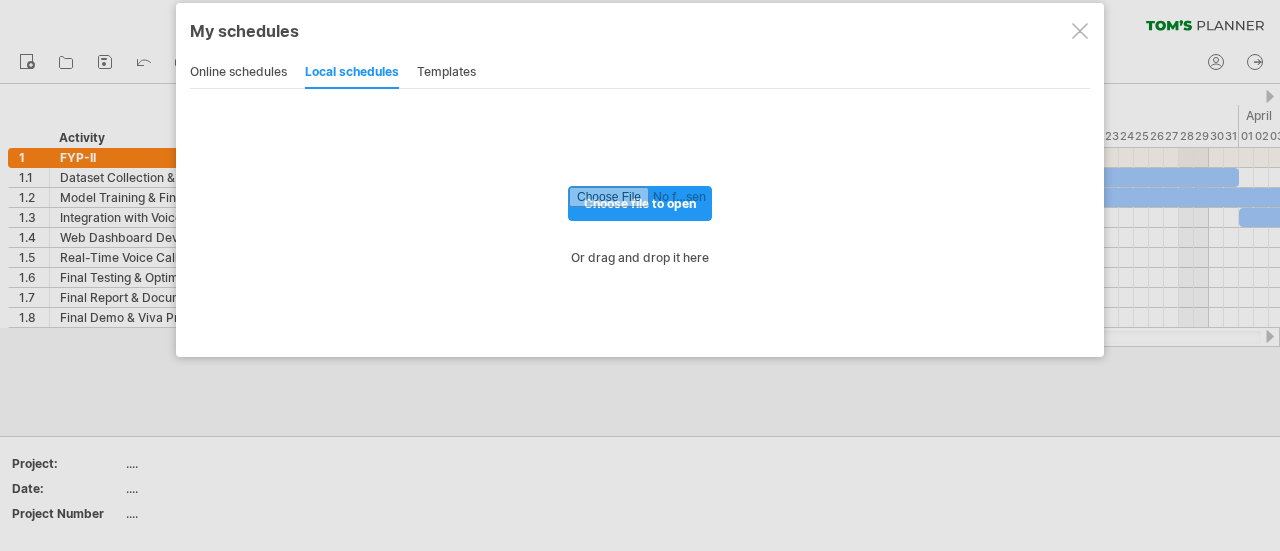 click on "templates" at bounding box center [446, 73] 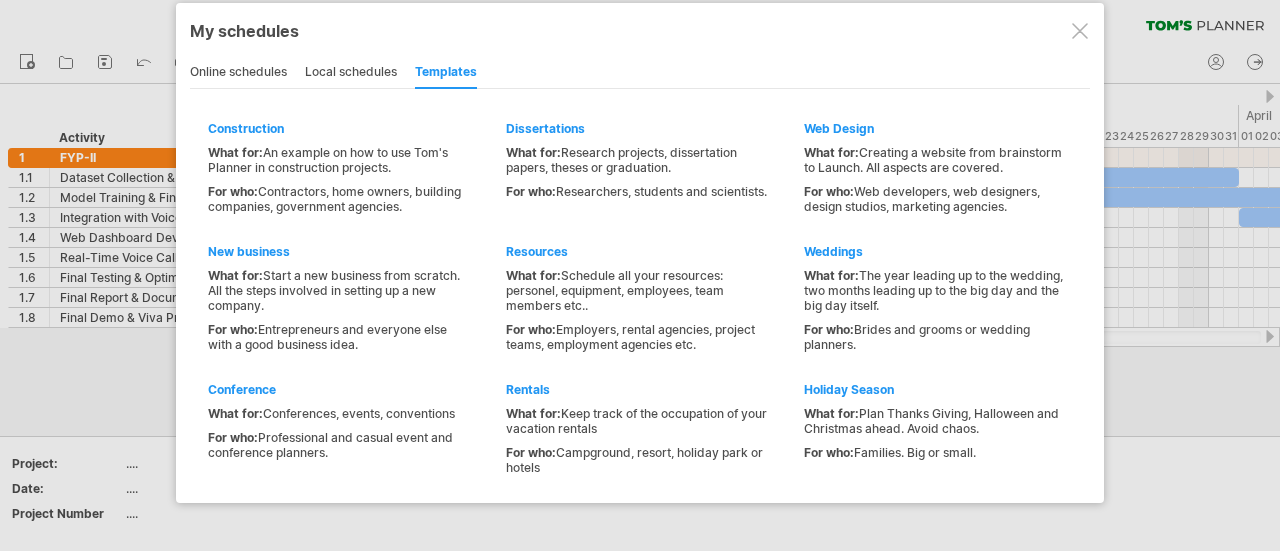 click at bounding box center [1080, 31] 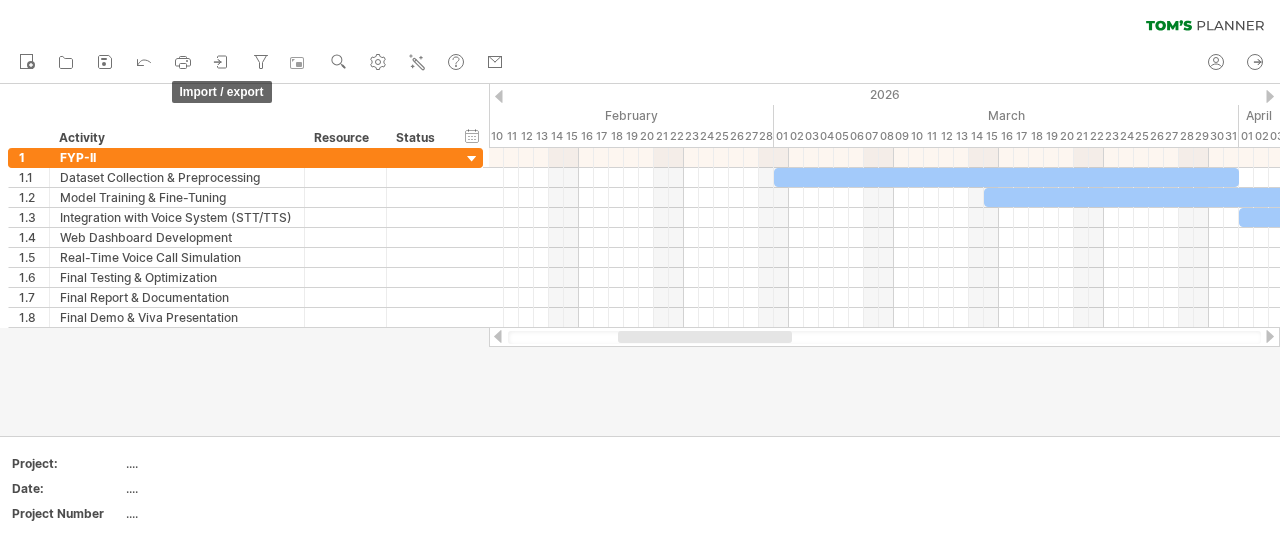 click at bounding box center (217, 61) 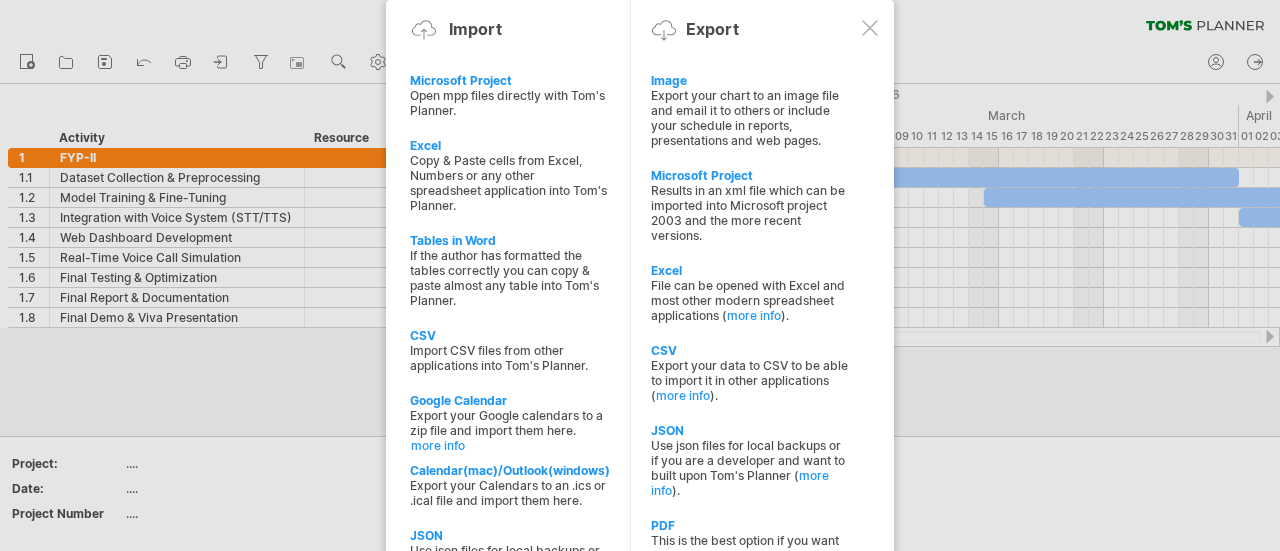 click at bounding box center (870, 28) 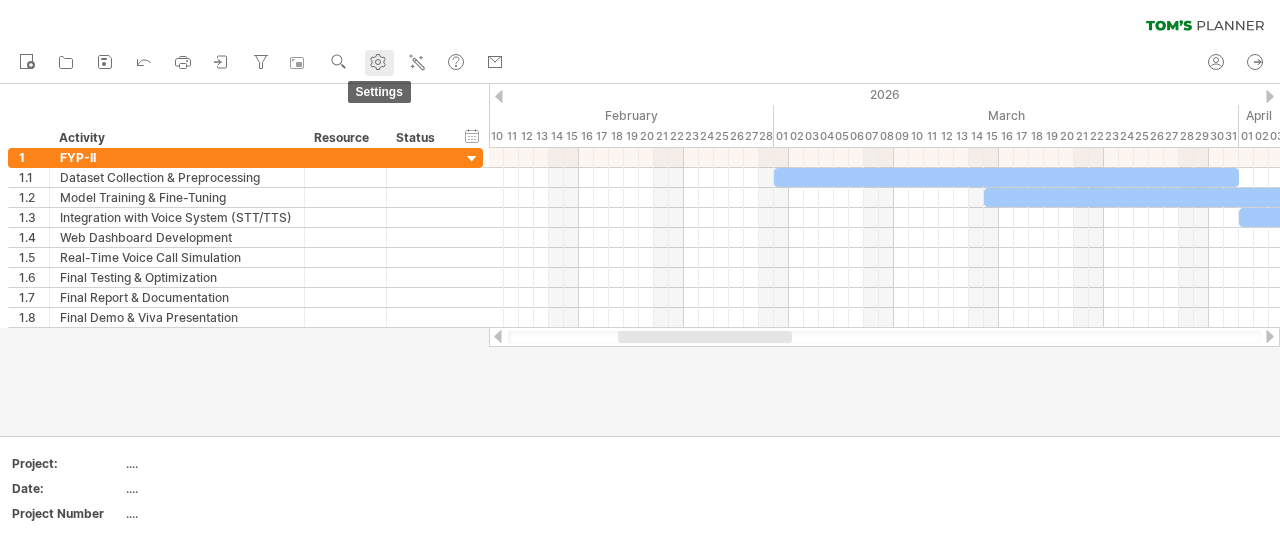 click at bounding box center [378, 62] 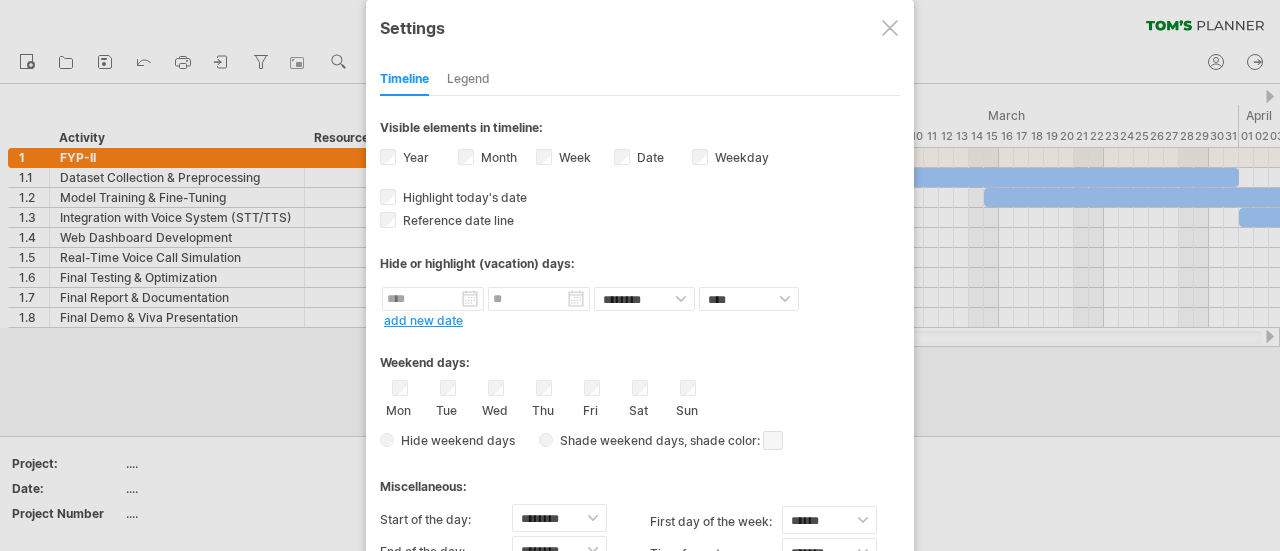 click at bounding box center (890, 28) 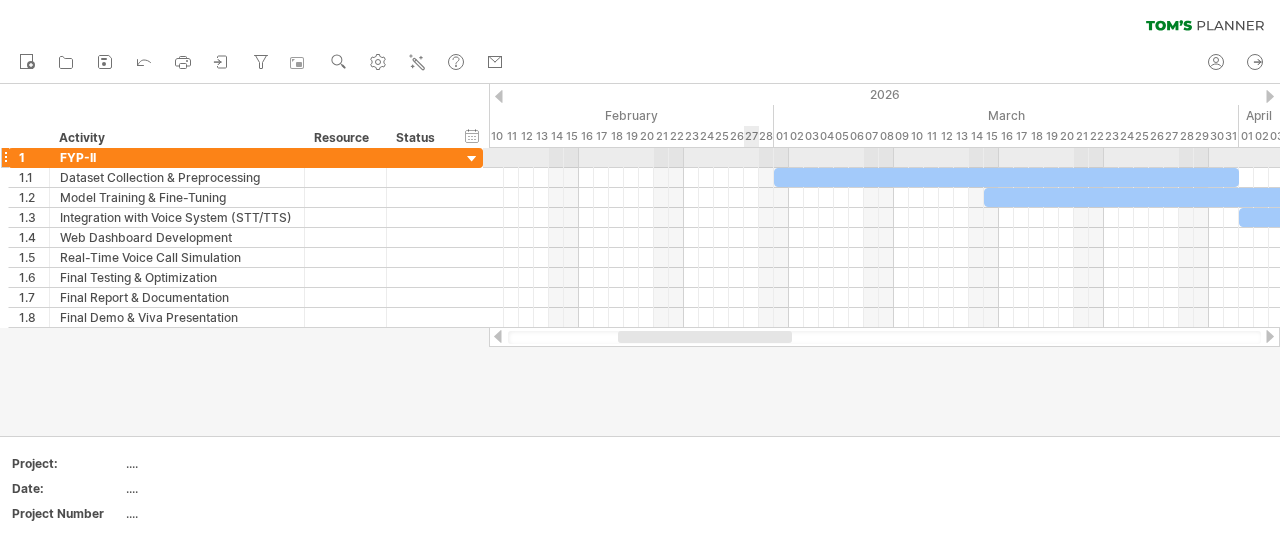 click at bounding box center (884, 158) 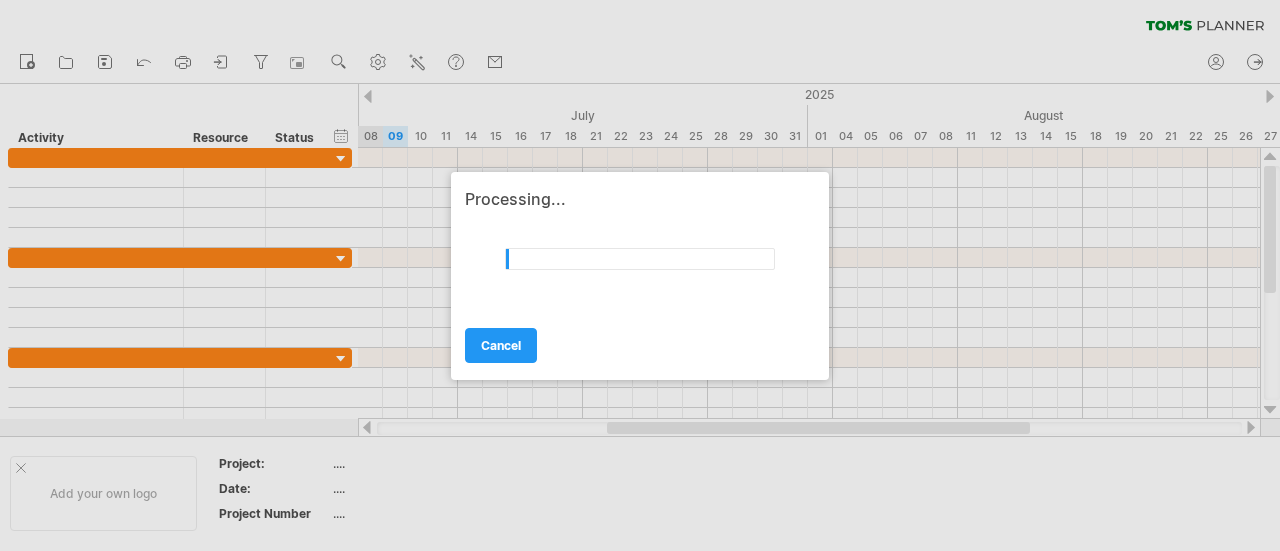 scroll, scrollTop: 0, scrollLeft: 0, axis: both 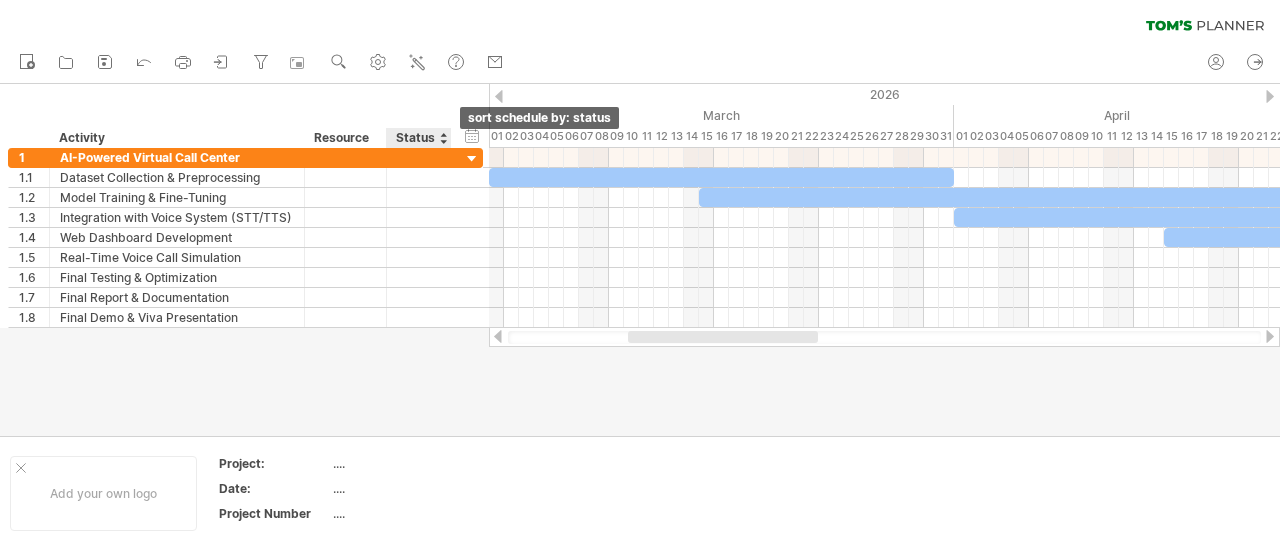 click at bounding box center [443, 138] 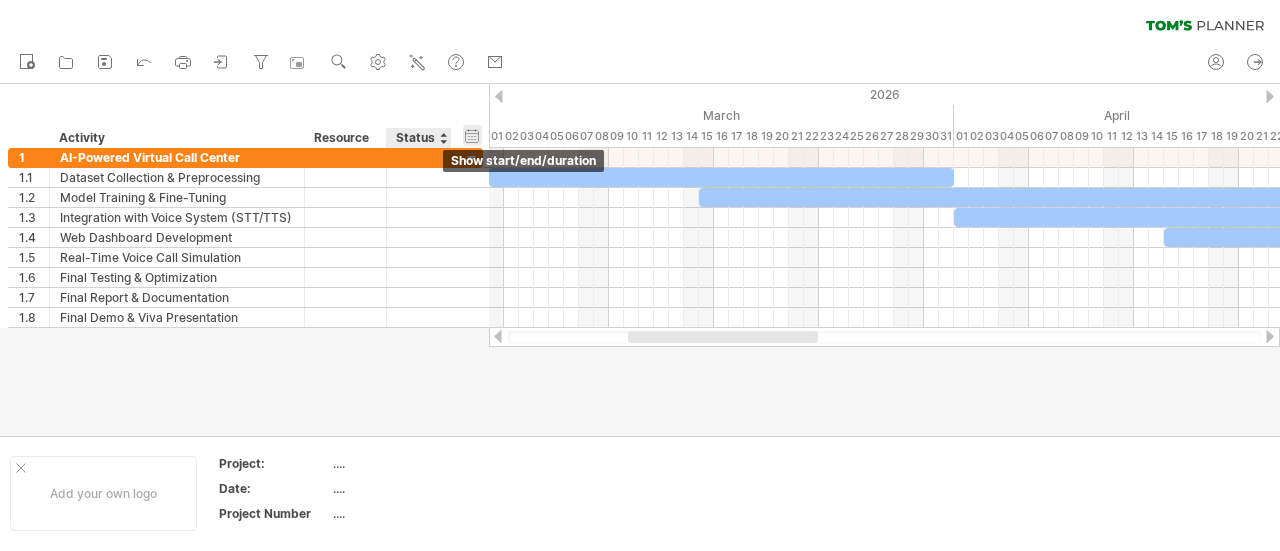 click on "hide start/end/duration show start/end/duration" at bounding box center [472, 135] 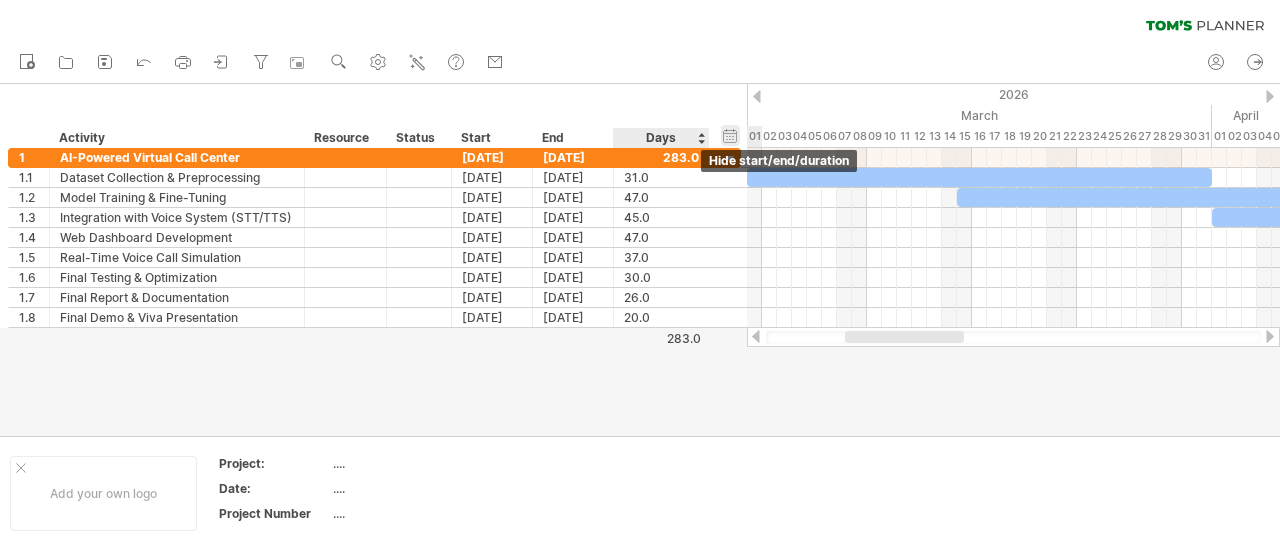 click on "hide start/end/duration show start/end/duration" at bounding box center (730, 135) 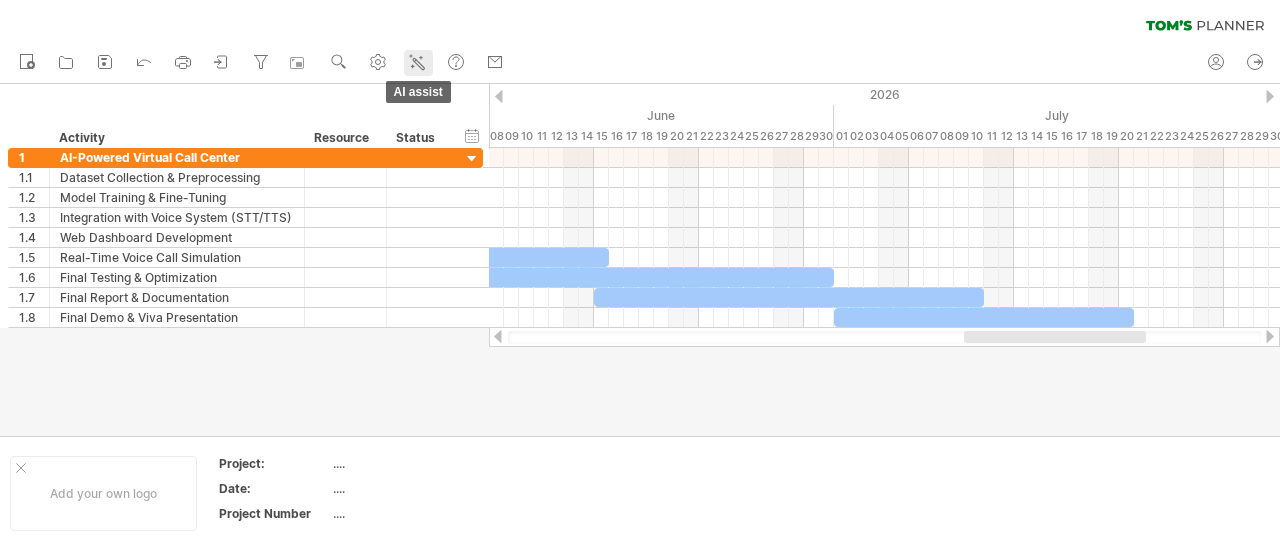 click at bounding box center (417, 62) 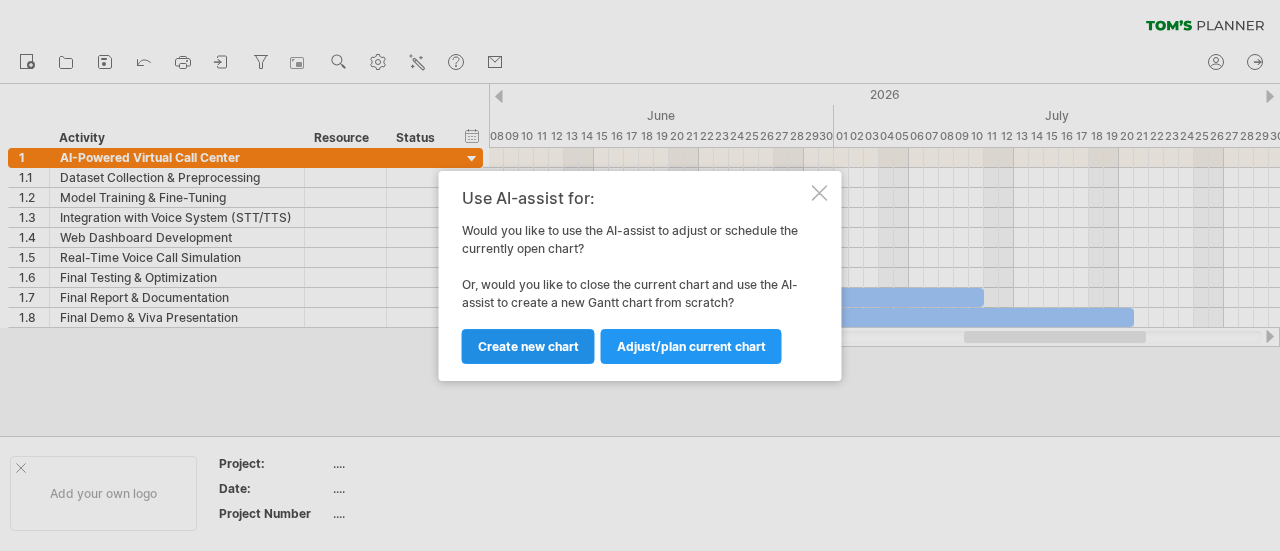 click on "Create new chart" at bounding box center [691, 346] 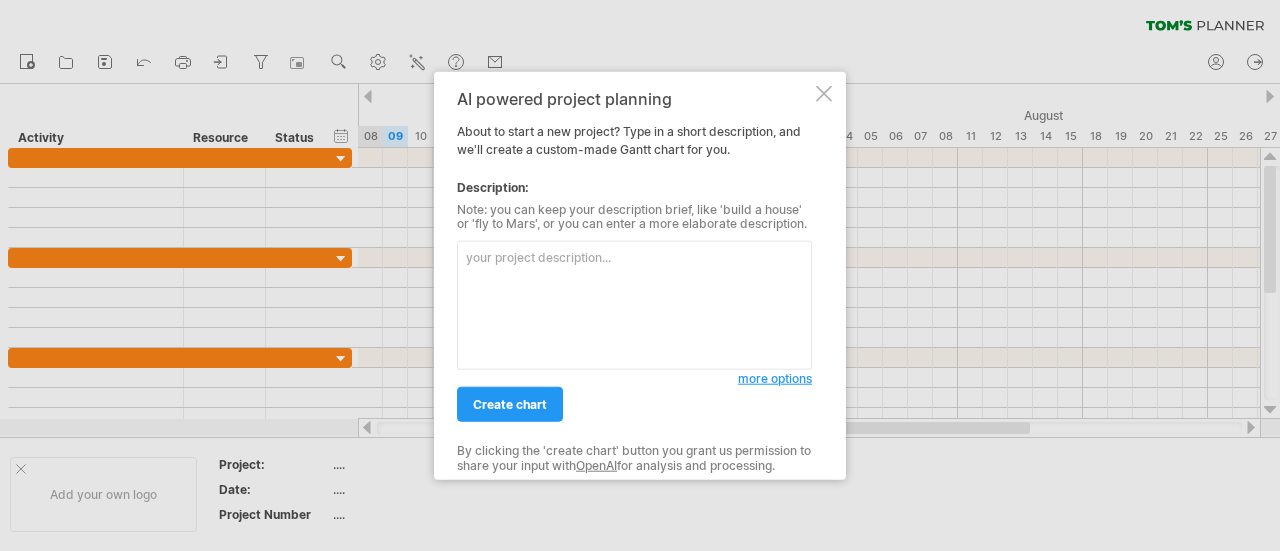 click at bounding box center [824, 93] 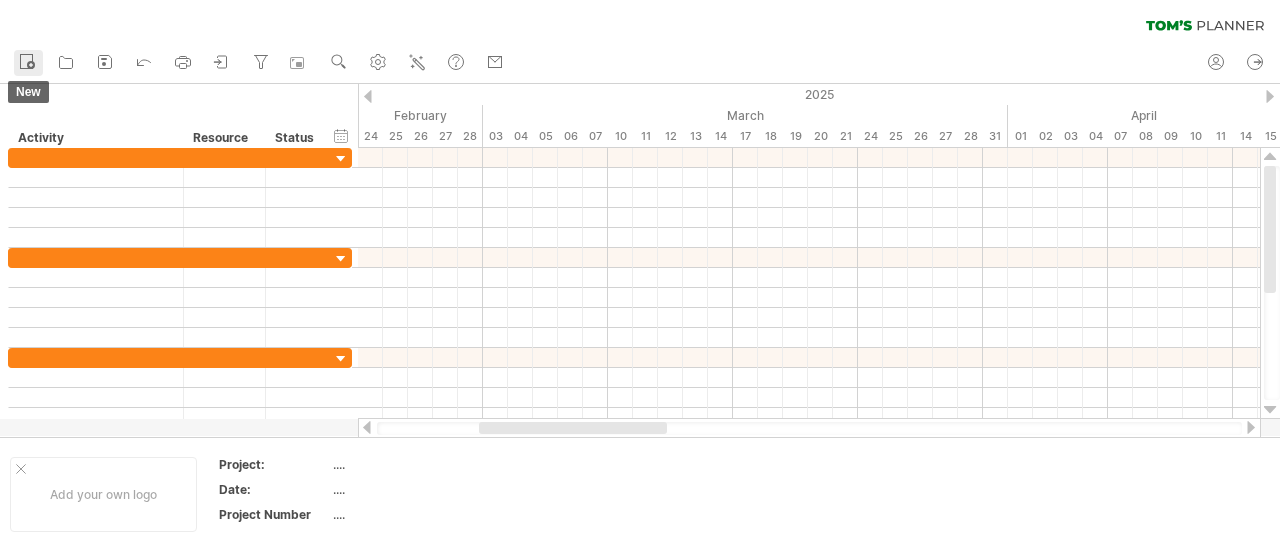 click at bounding box center (27, 61) 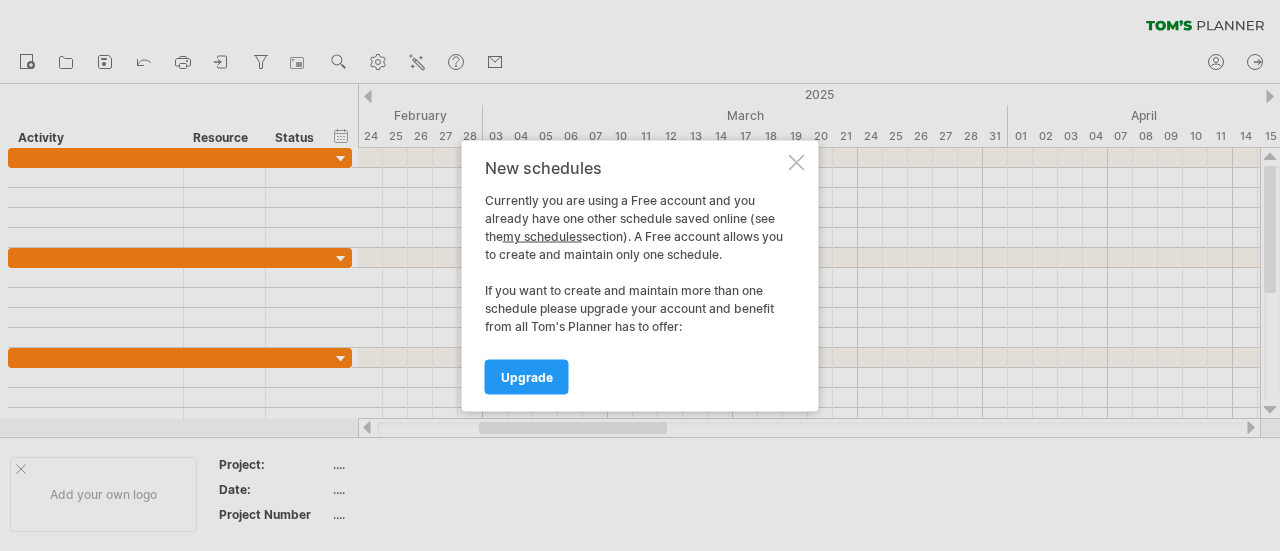 click at bounding box center (797, 162) 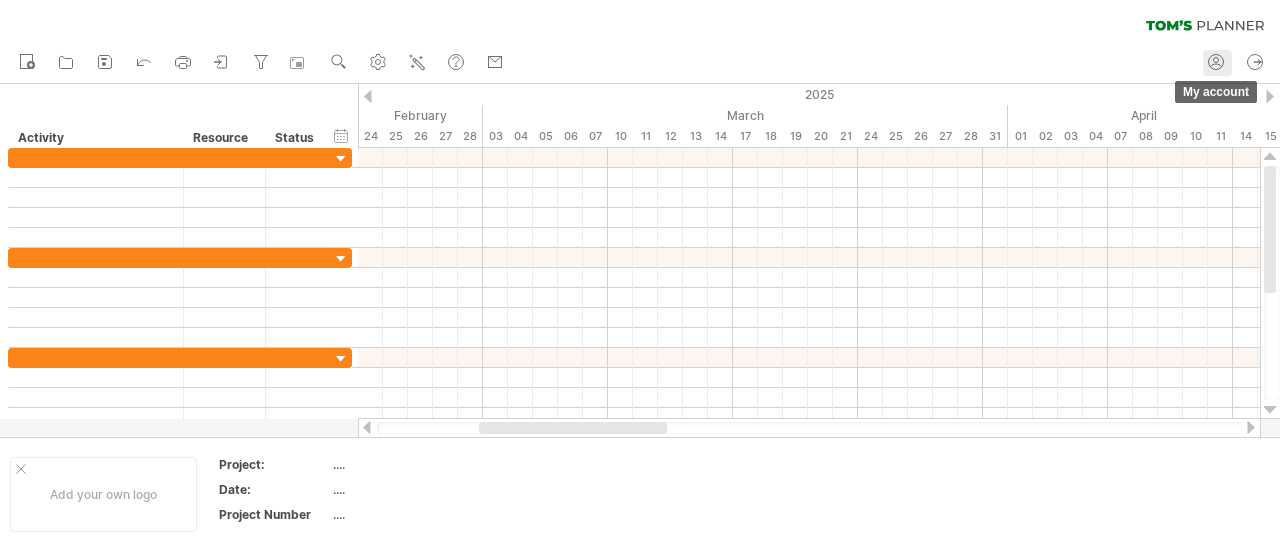click at bounding box center [1216, 60] 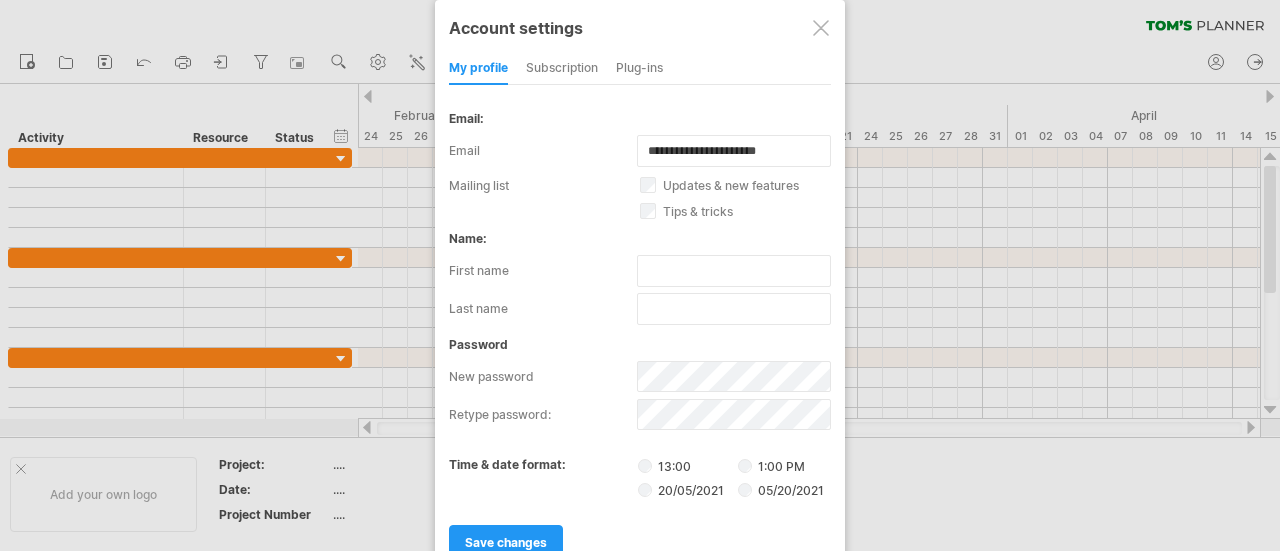 click on "Plug-ins" at bounding box center [639, 69] 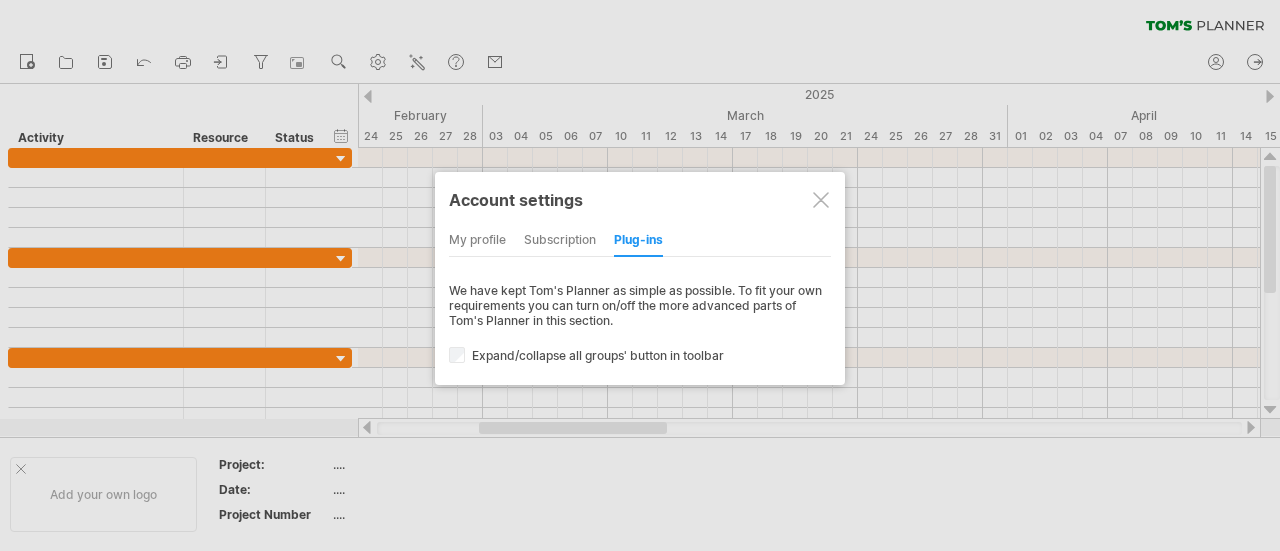 click on "subscription" at bounding box center (560, 241) 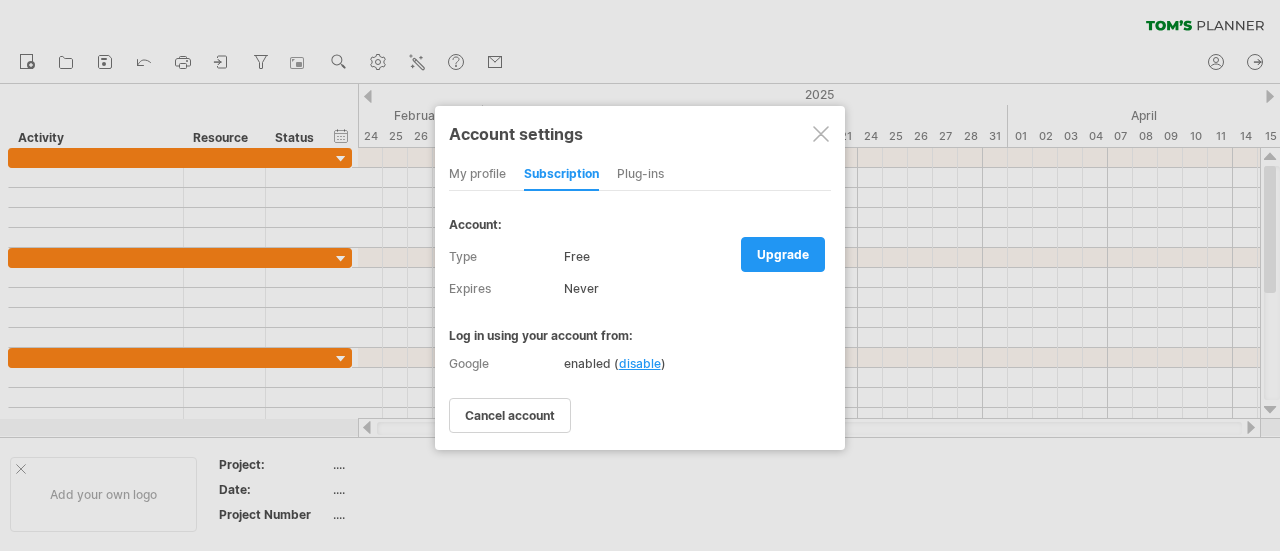 click on "my profile" at bounding box center (477, 175) 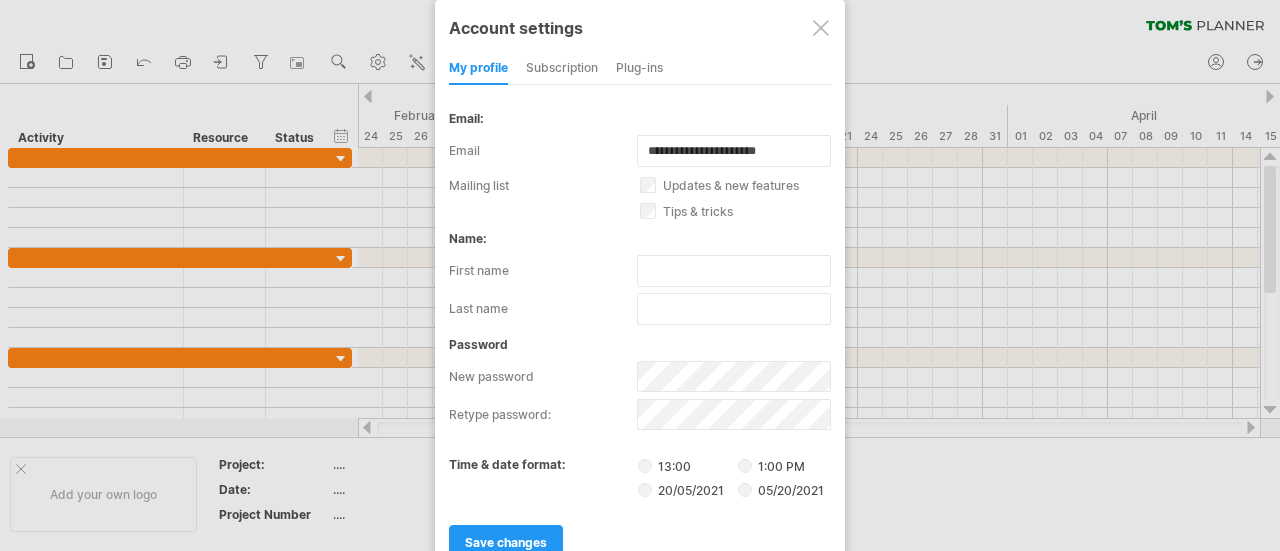 click at bounding box center [821, 28] 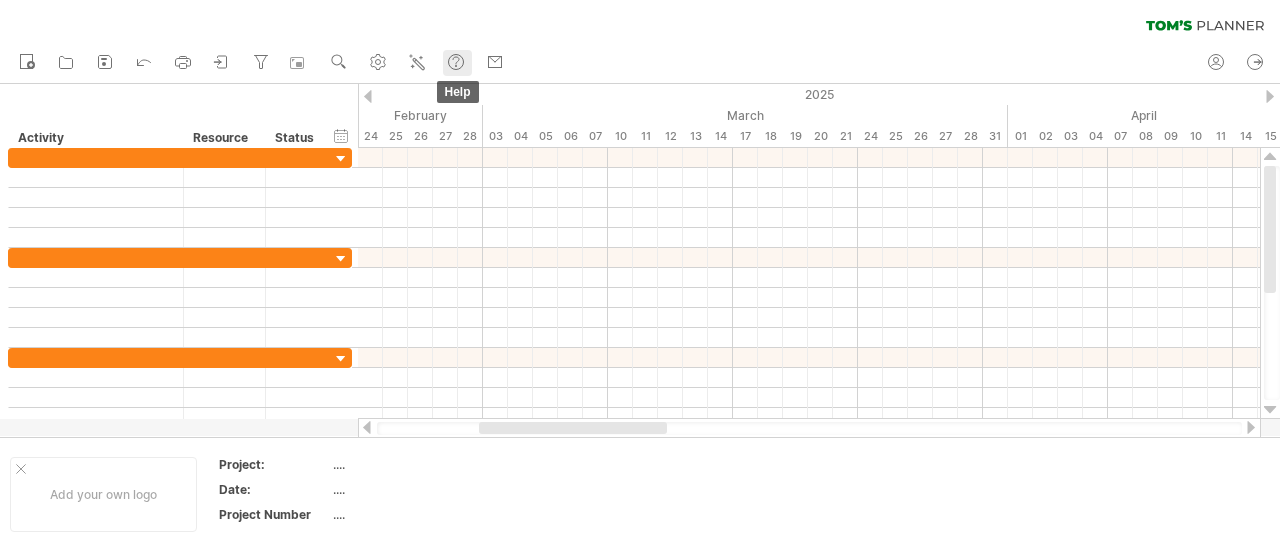 click at bounding box center (456, 60) 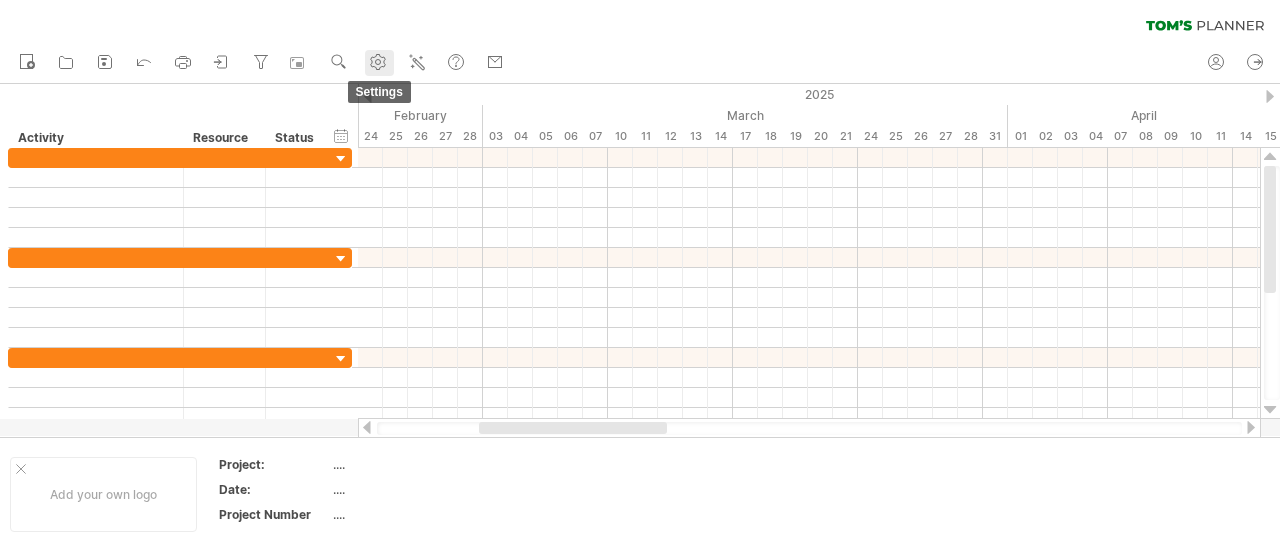 click at bounding box center (378, 62) 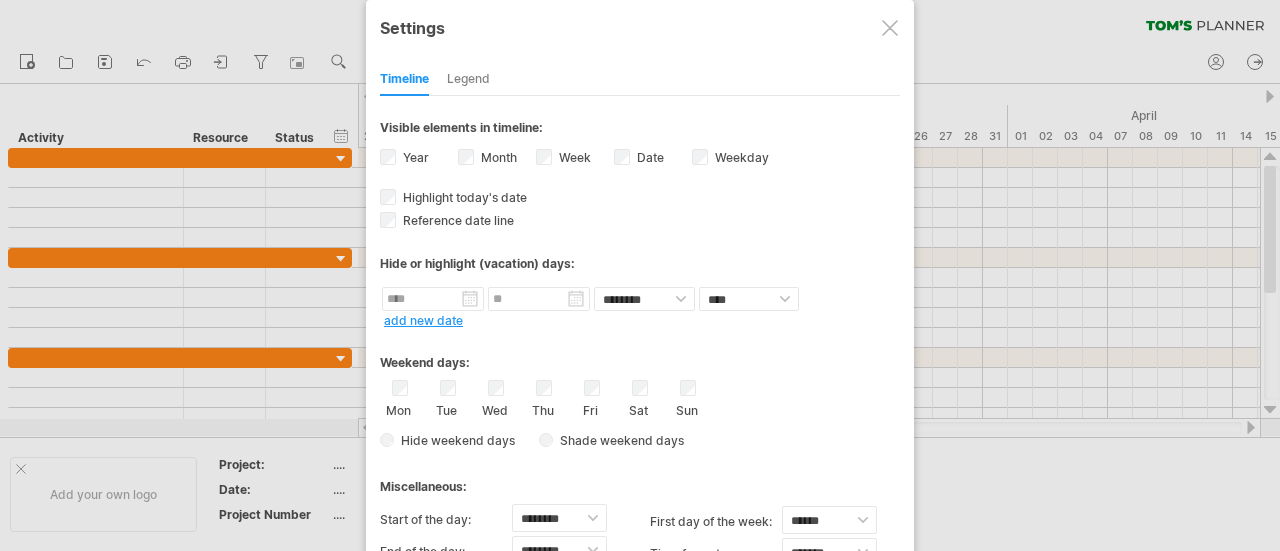 click at bounding box center (640, 275) 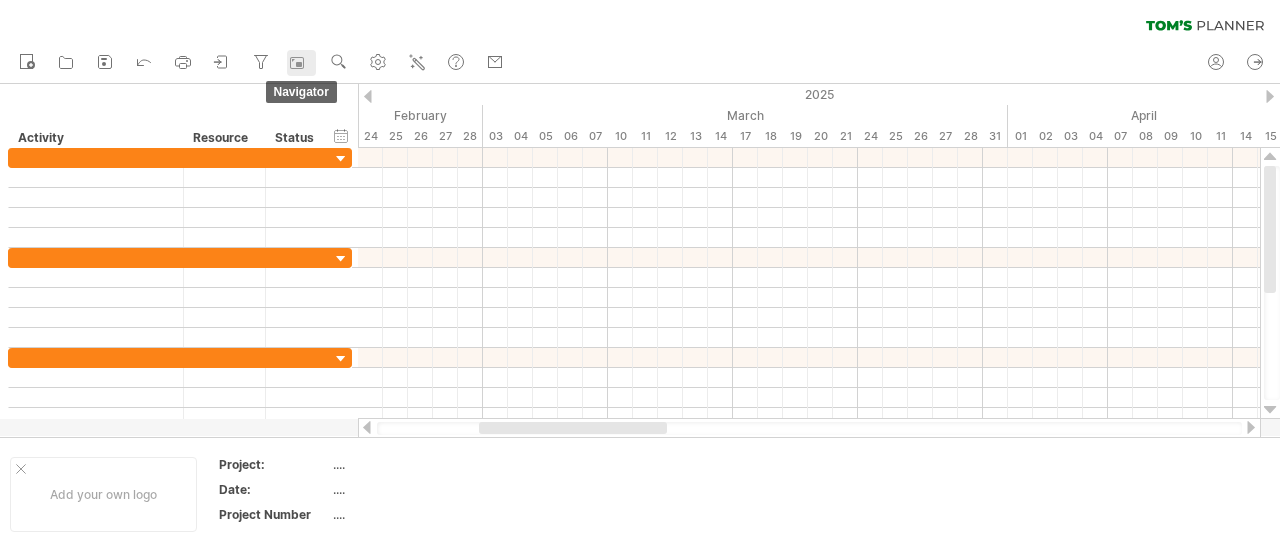 click at bounding box center (297, 63) 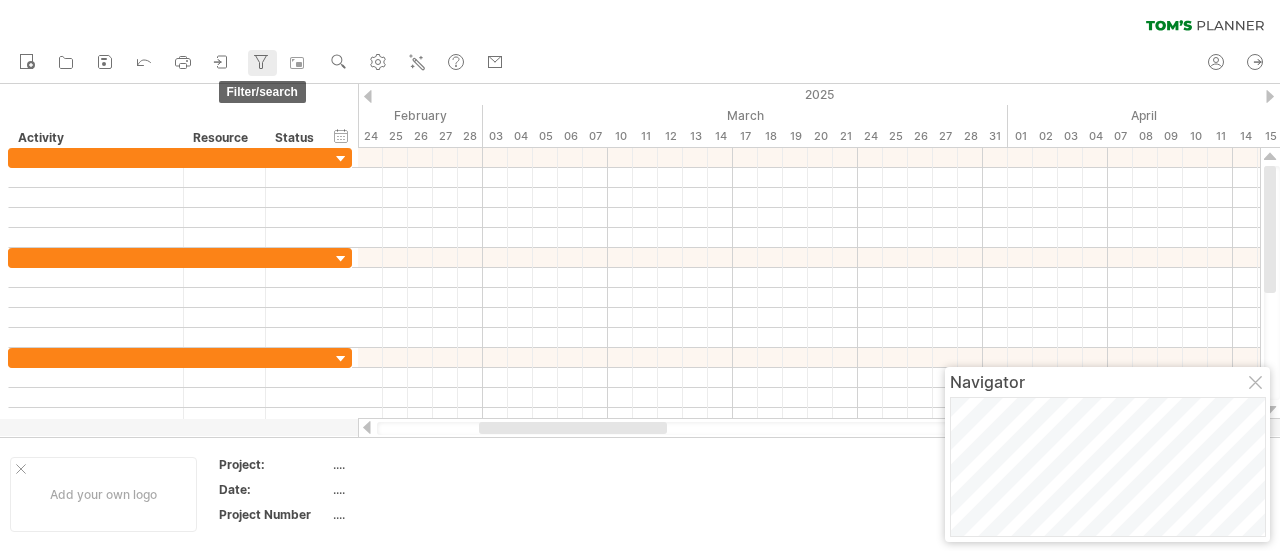 click at bounding box center [261, 62] 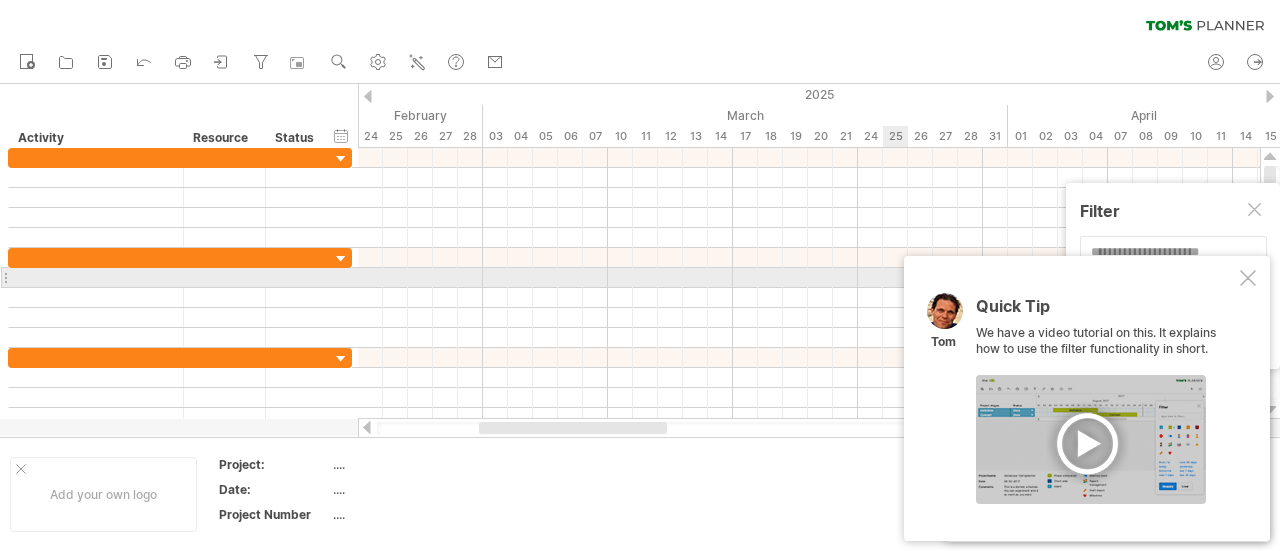 click at bounding box center [1248, 278] 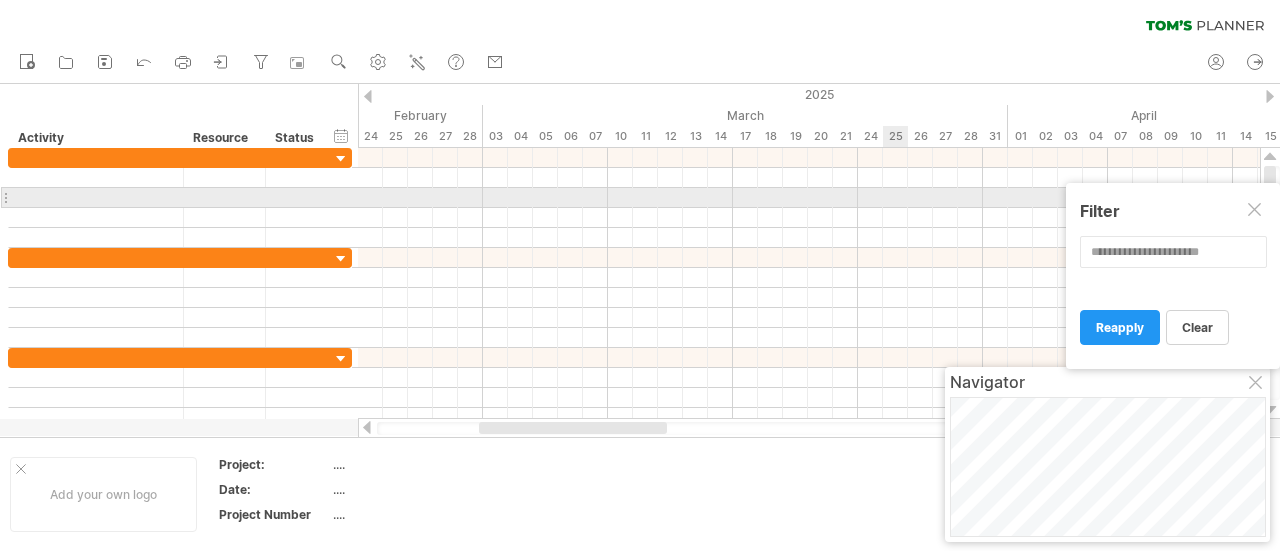 click at bounding box center [1256, 211] 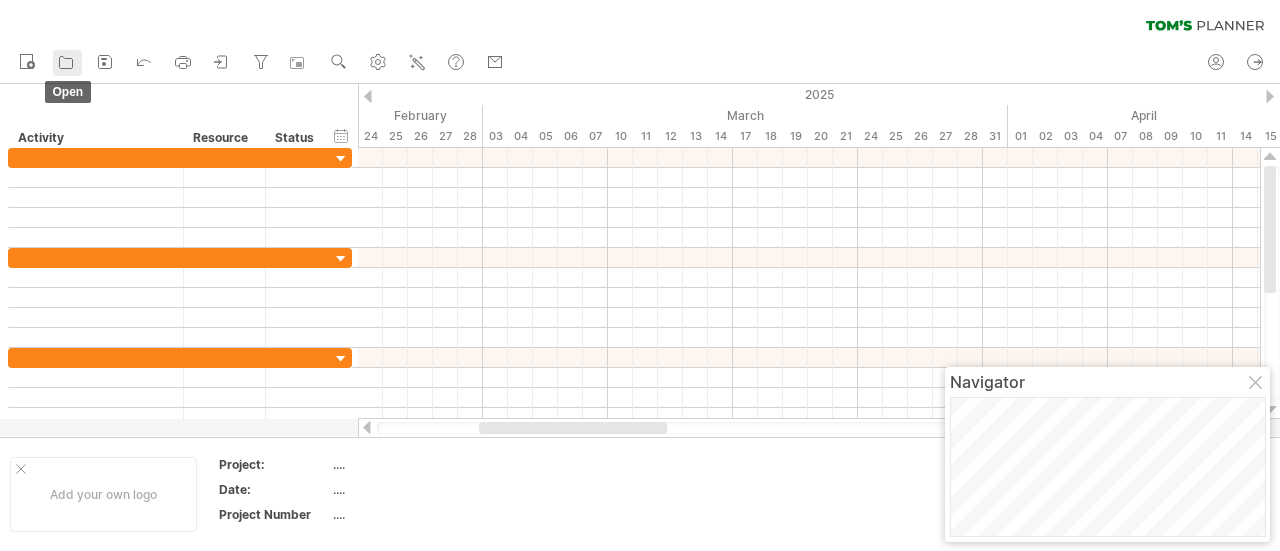 click at bounding box center (66, 62) 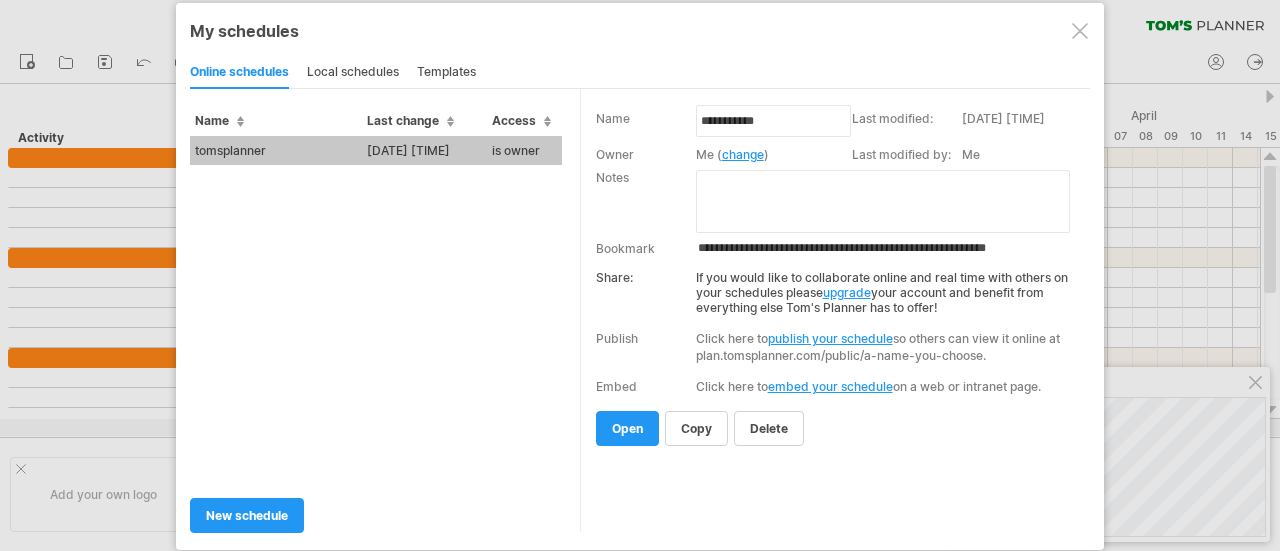 click on "94-27-68 89:55" at bounding box center (424, 150) 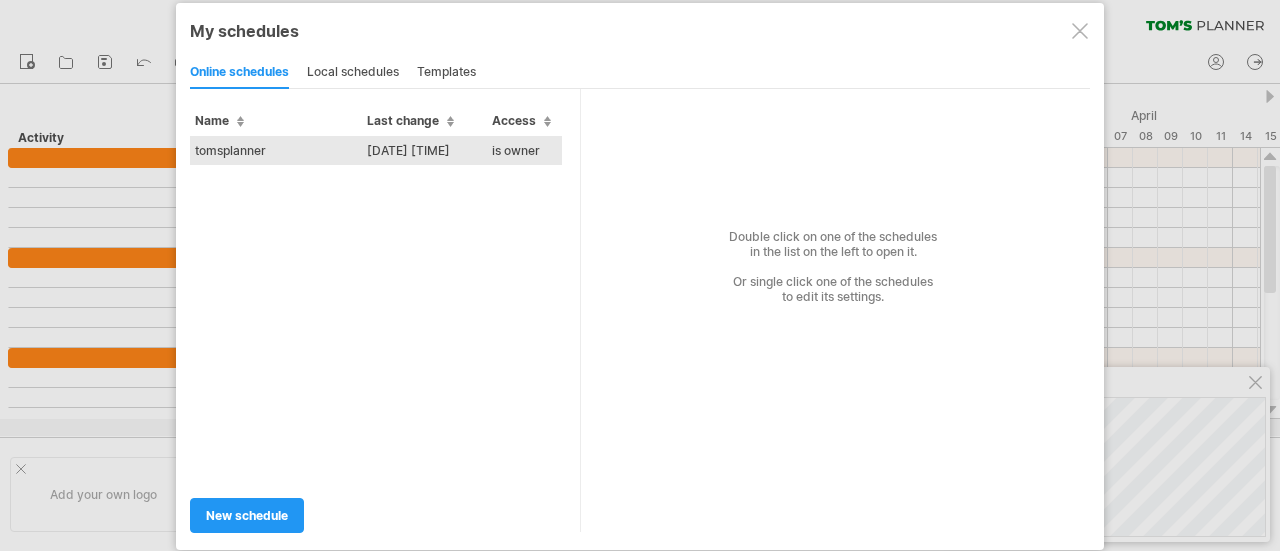 click on "94-27-68 89:55" at bounding box center [424, 150] 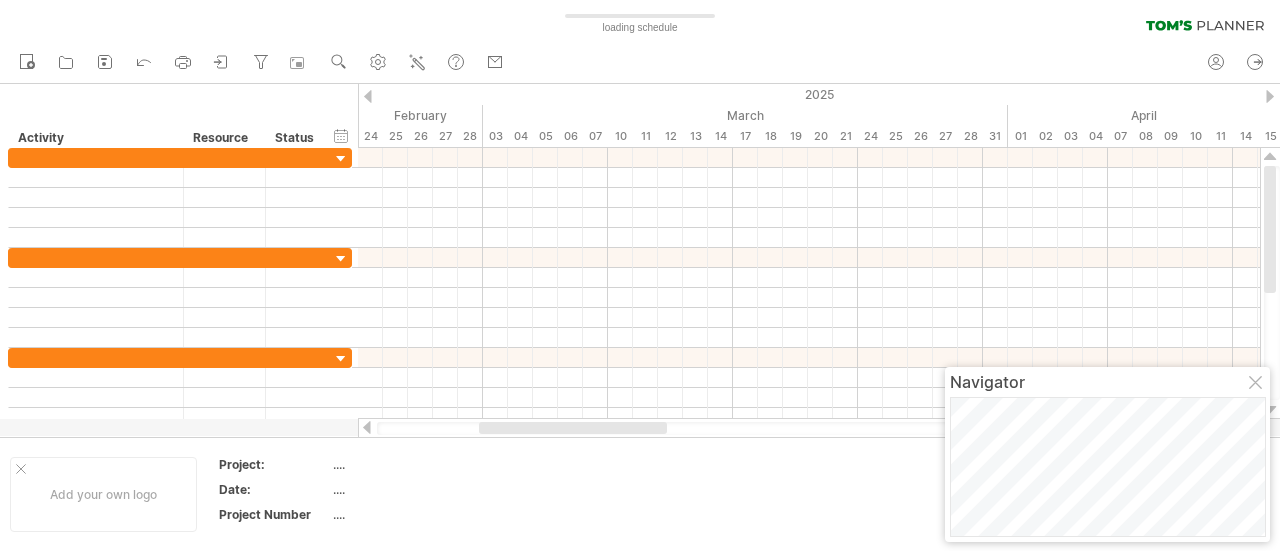 click on "Trying to reach plan.tomsplanner.com
Connected again...
0%
loading schedule
clear filter
reapply filter" at bounding box center (640, 275) 